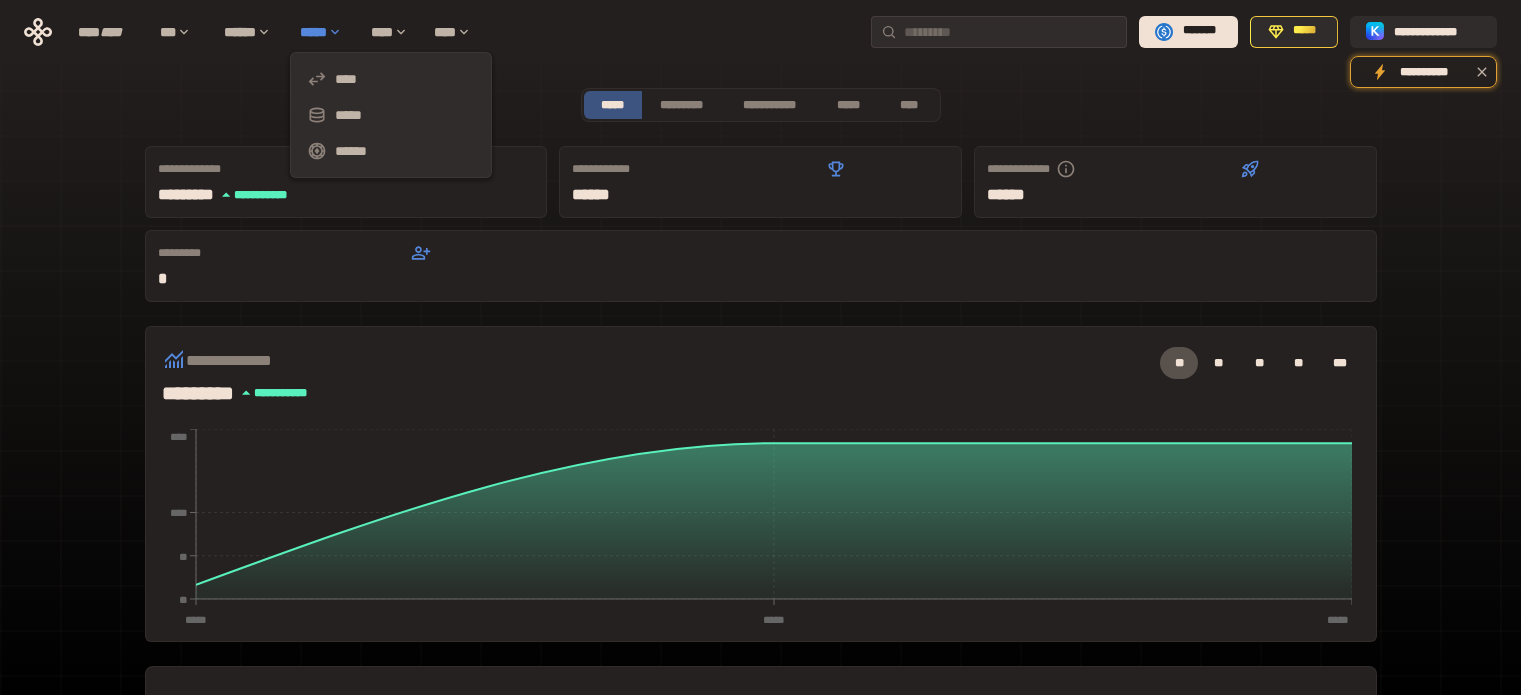 scroll, scrollTop: 0, scrollLeft: 0, axis: both 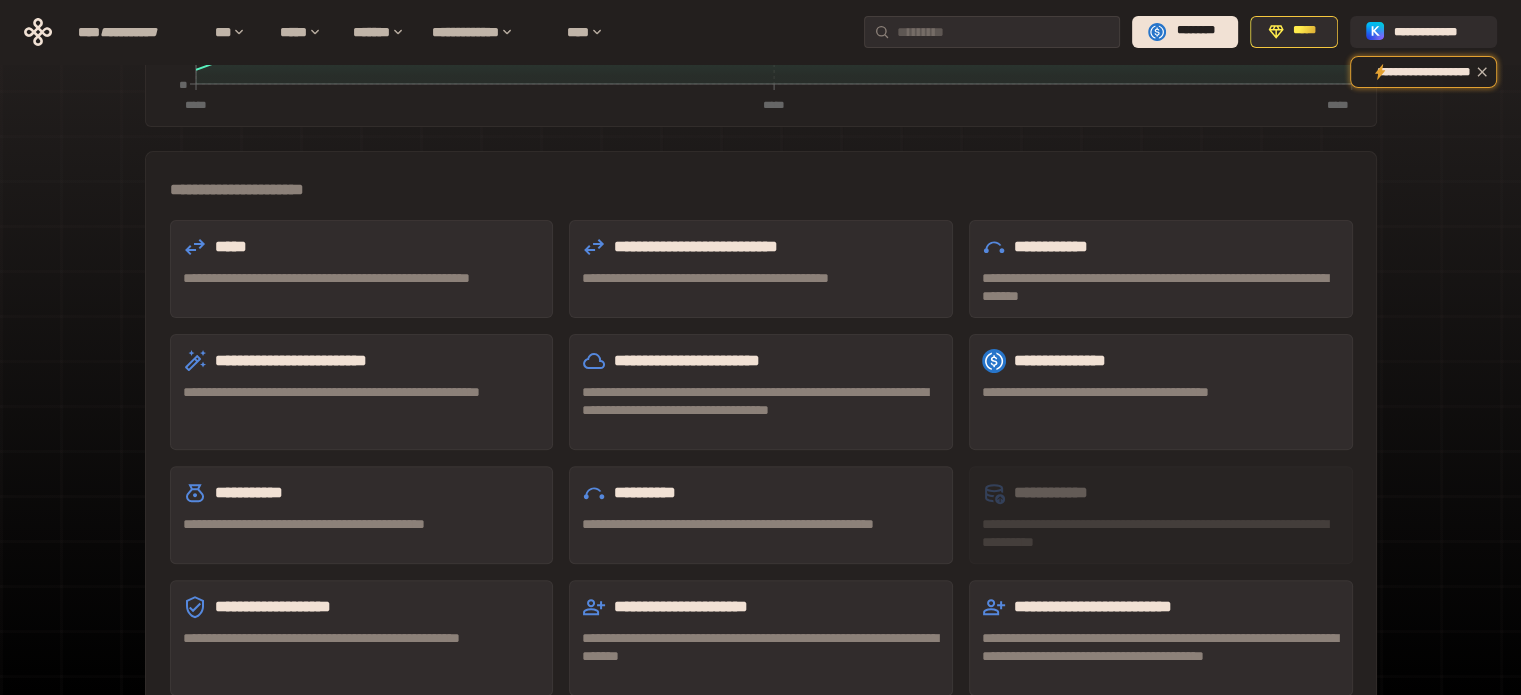 drag, startPoint x: 195, startPoint y: 266, endPoint x: 228, endPoint y: 279, distance: 35.468296 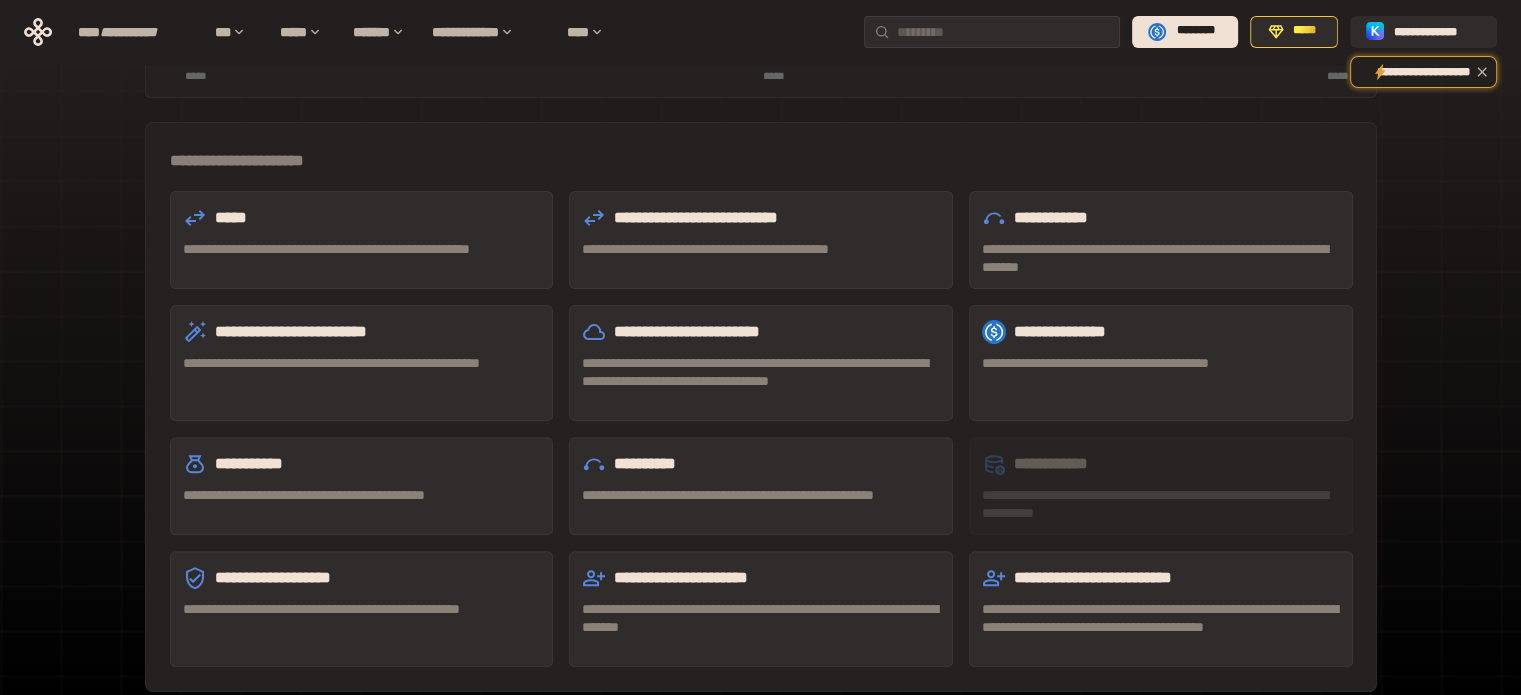 scroll, scrollTop: 560, scrollLeft: 0, axis: vertical 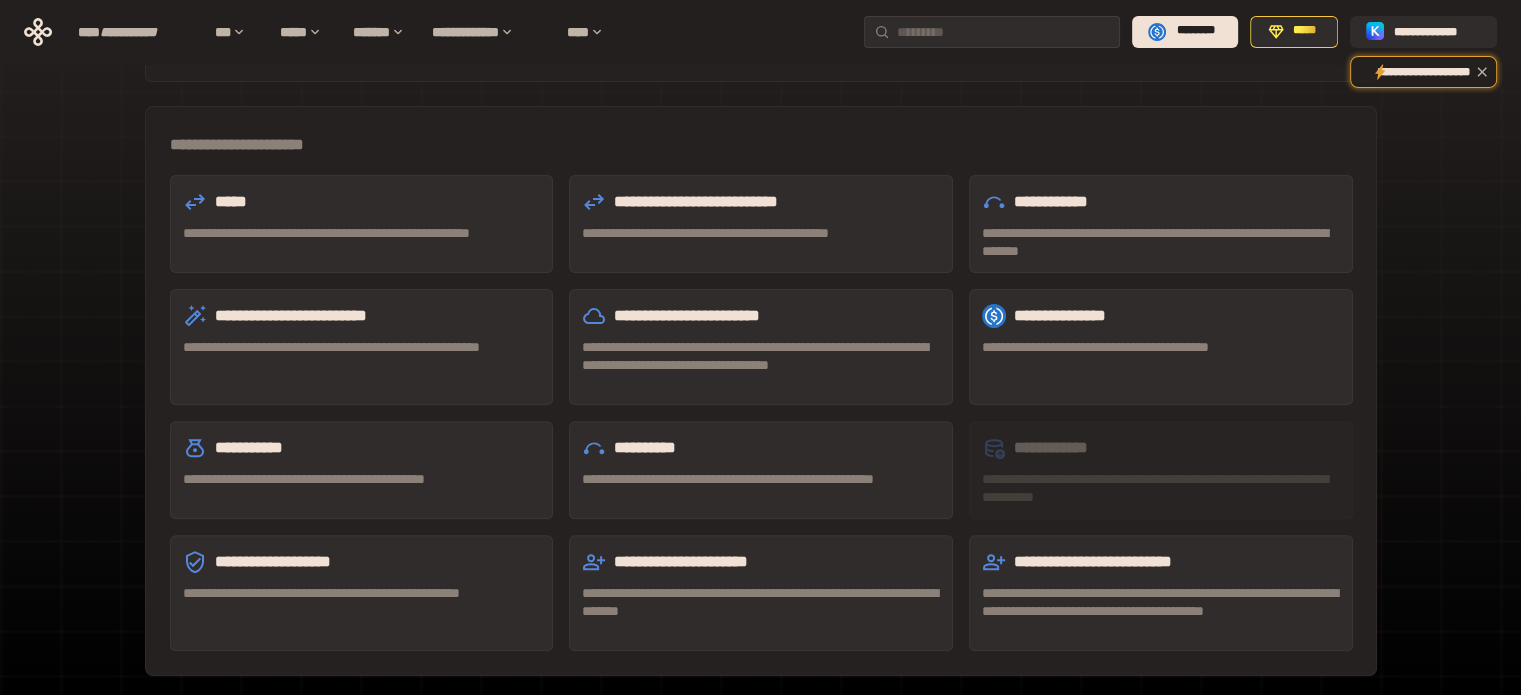 click on "**********" at bounding box center (1093, 561) 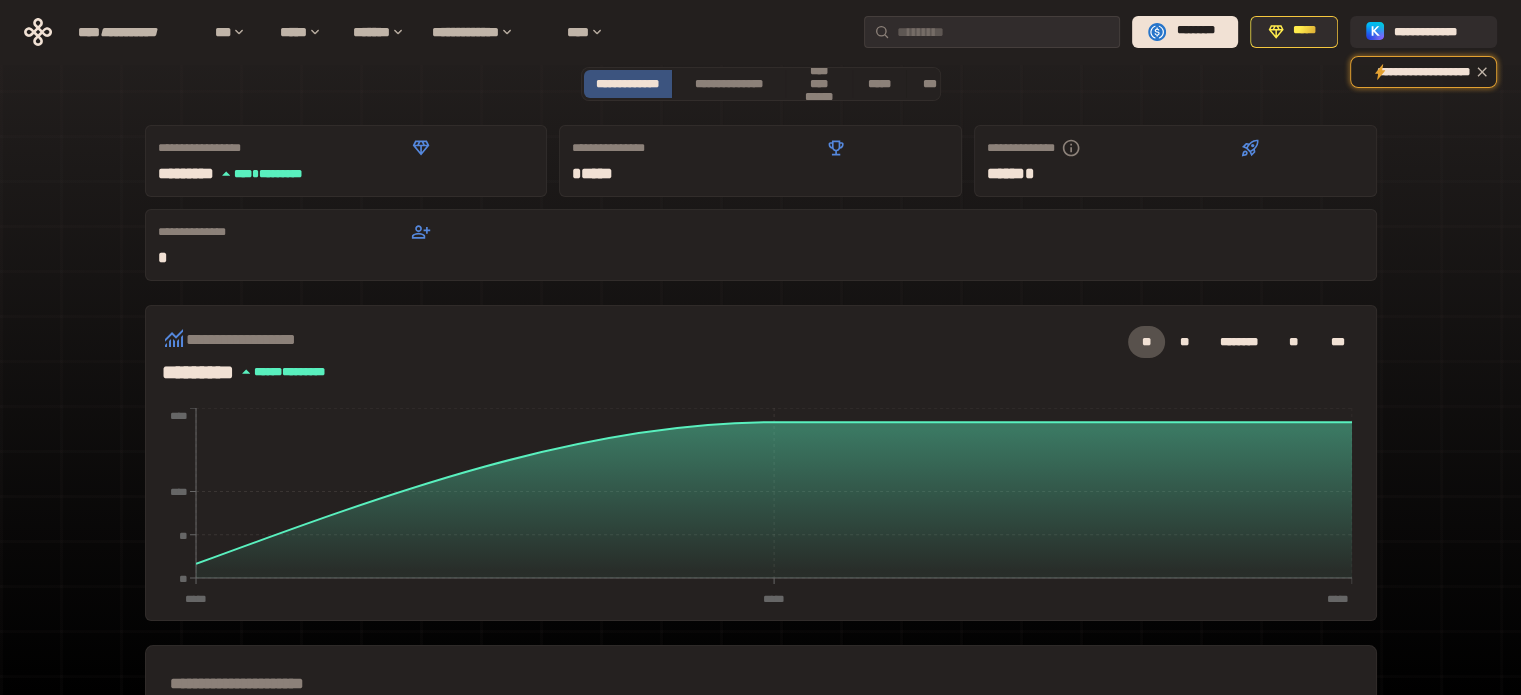 scroll, scrollTop: 0, scrollLeft: 0, axis: both 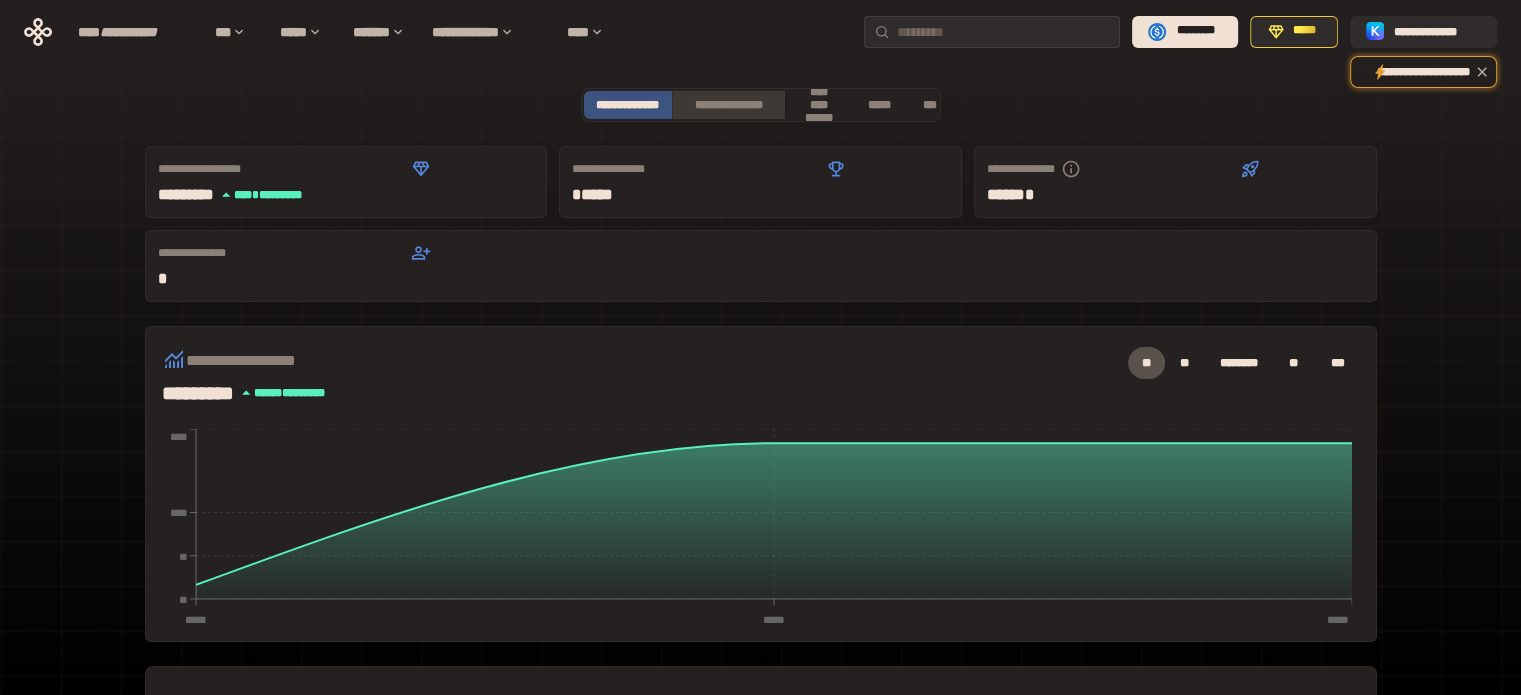 click on "**********" at bounding box center (729, 105) 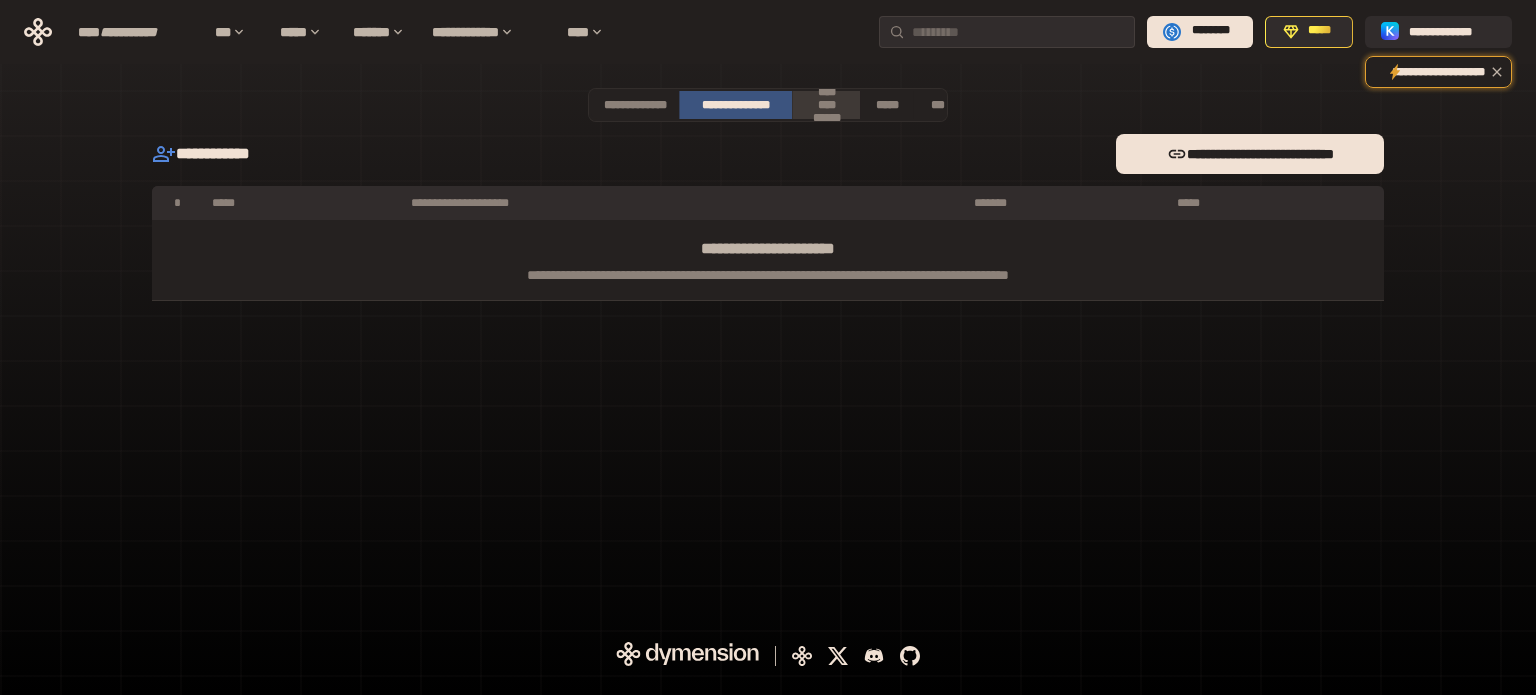 drag, startPoint x: 798, startPoint y: 109, endPoint x: 810, endPoint y: 105, distance: 12.649111 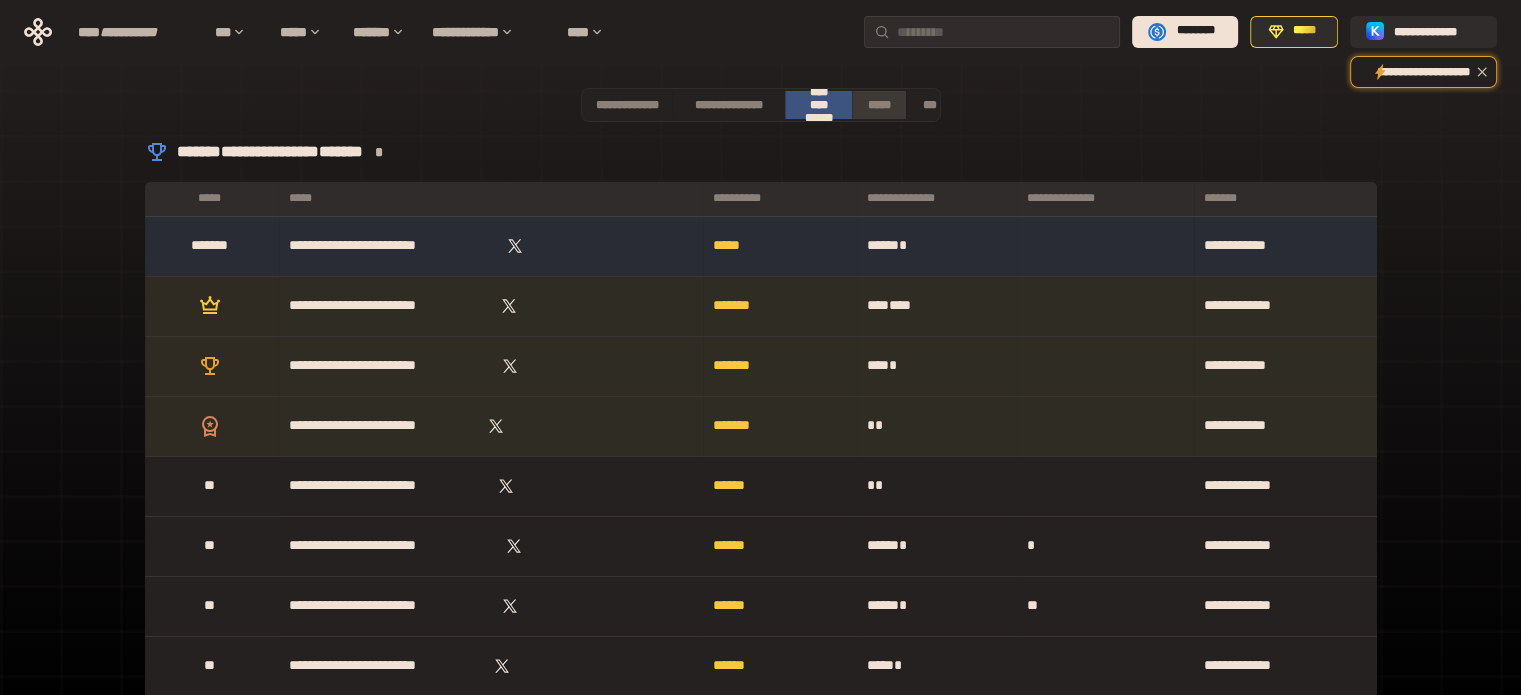 click on "*****" at bounding box center [879, 105] 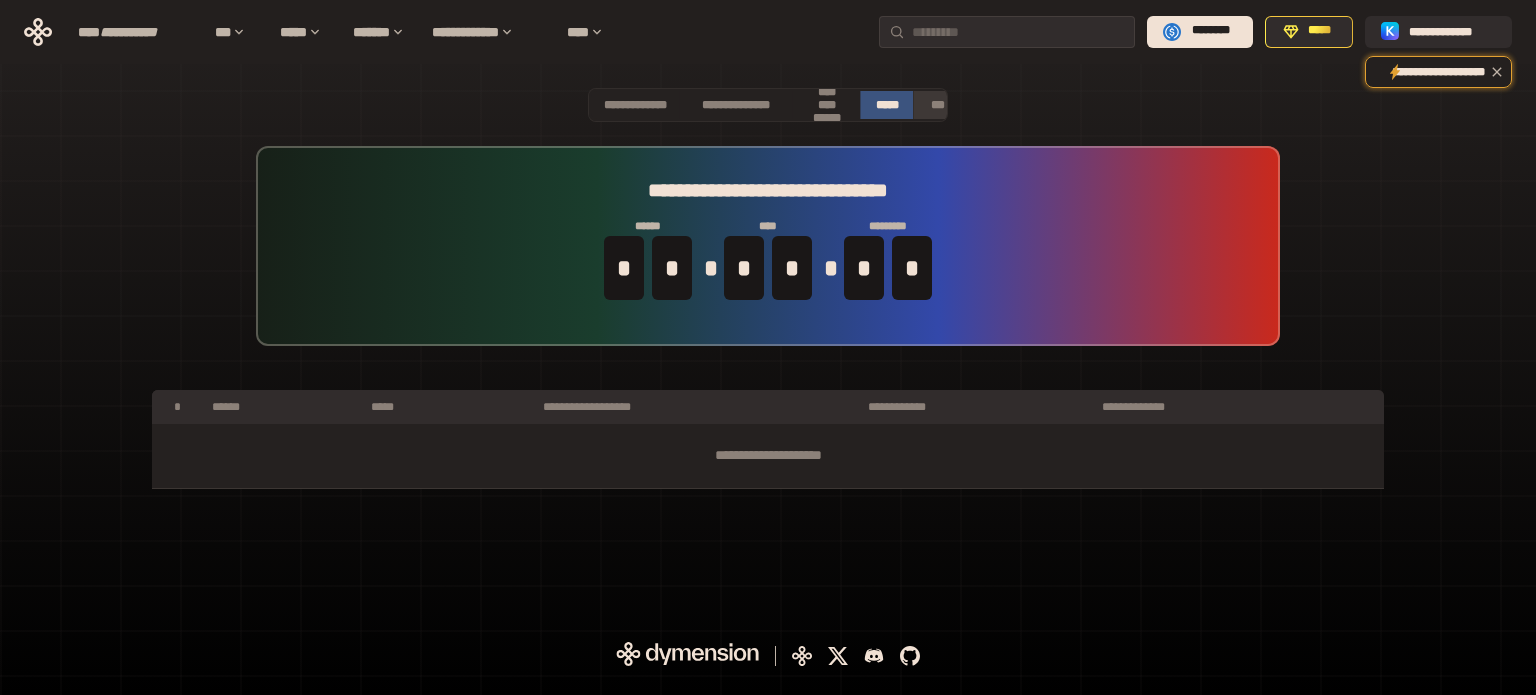 click on "***" at bounding box center (937, 105) 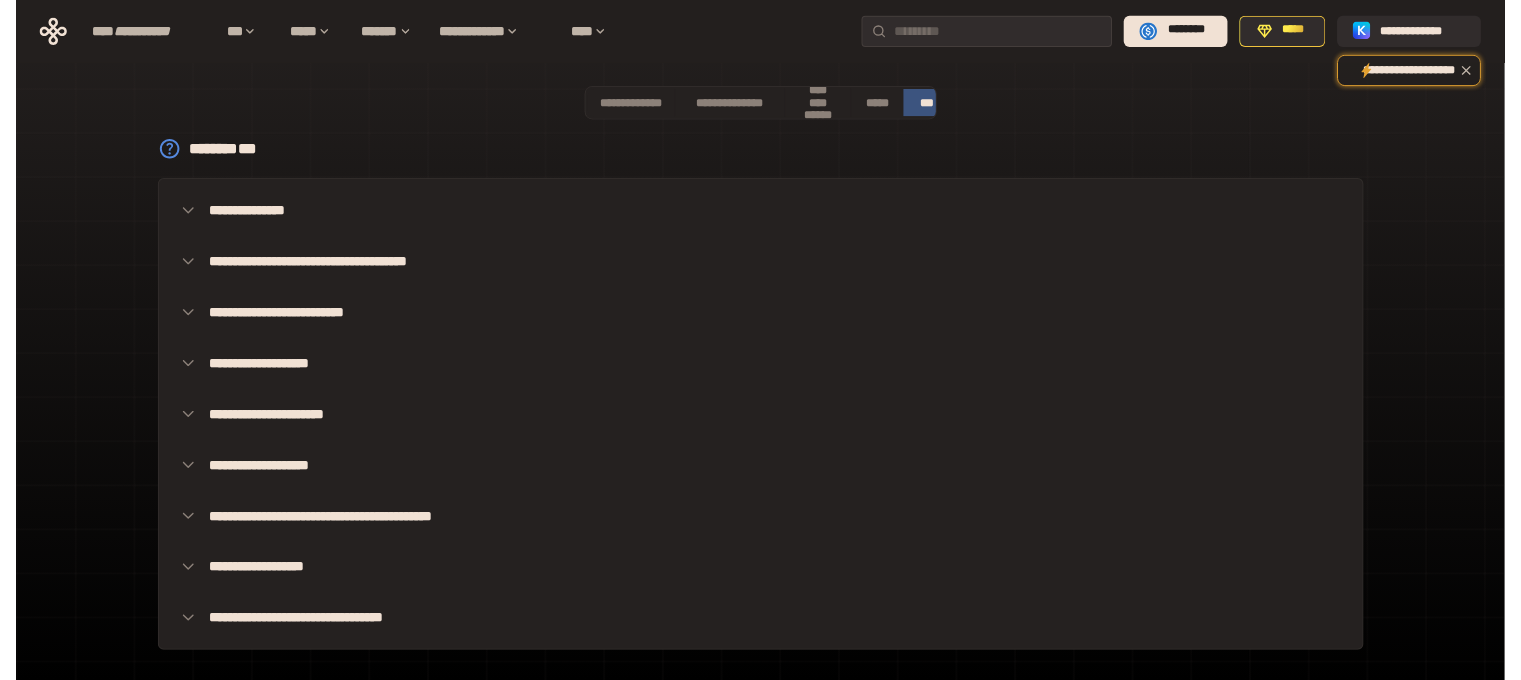 scroll, scrollTop: 0, scrollLeft: 15, axis: horizontal 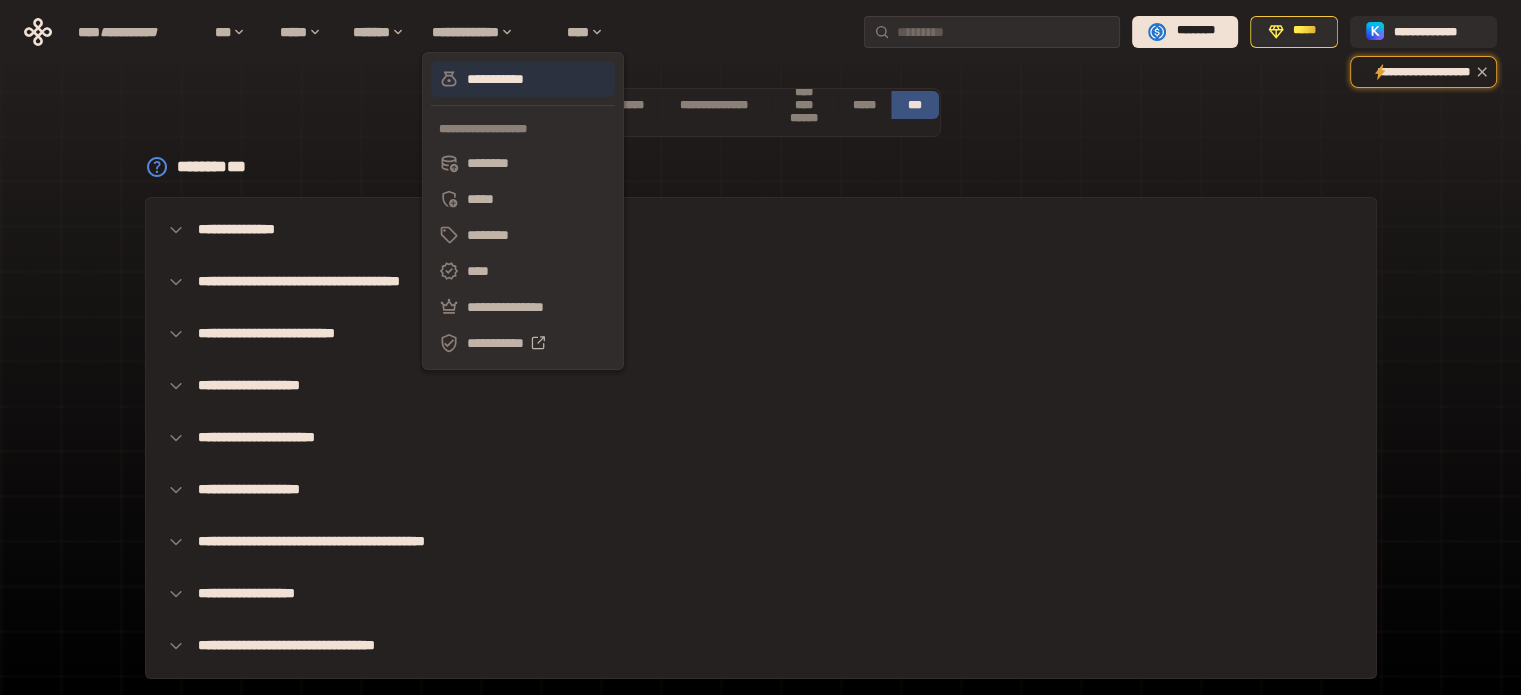 click on "**********" at bounding box center (523, 79) 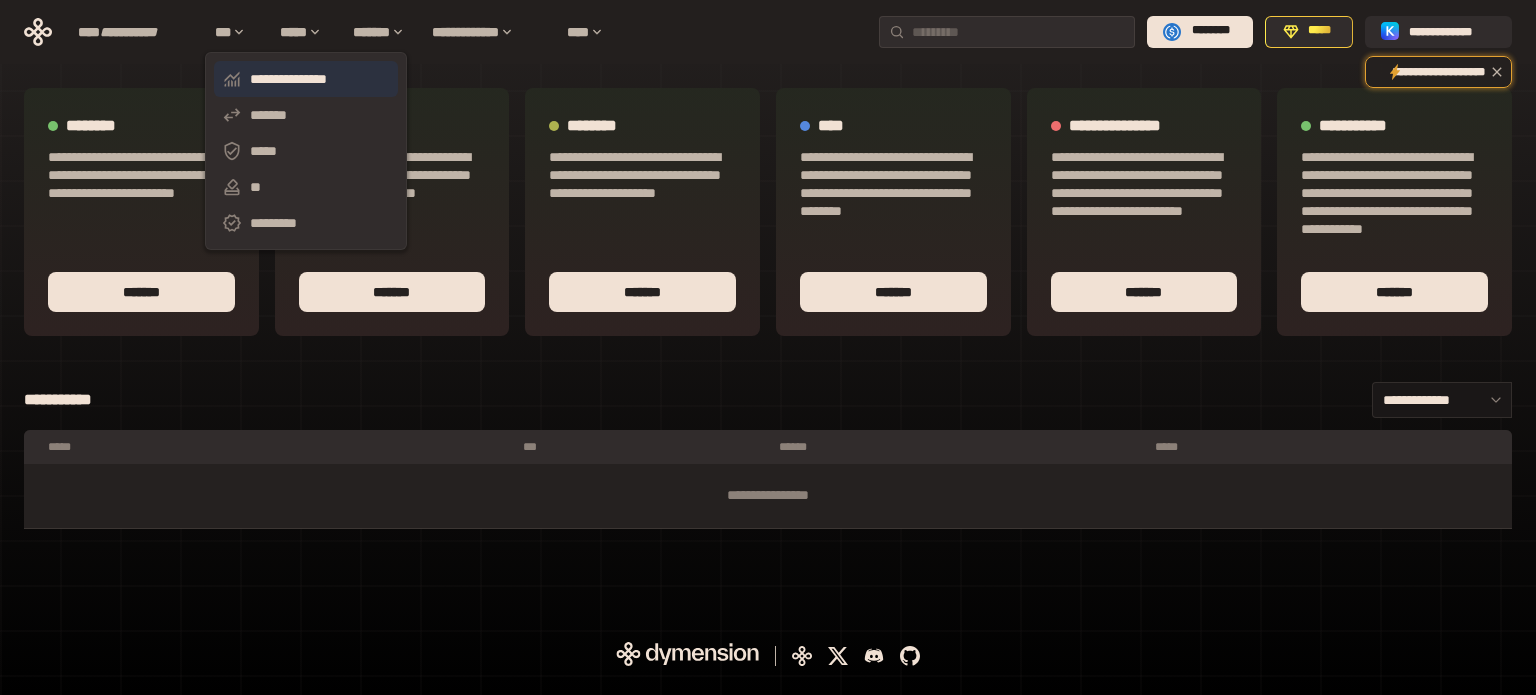 click on "**********" at bounding box center [306, 79] 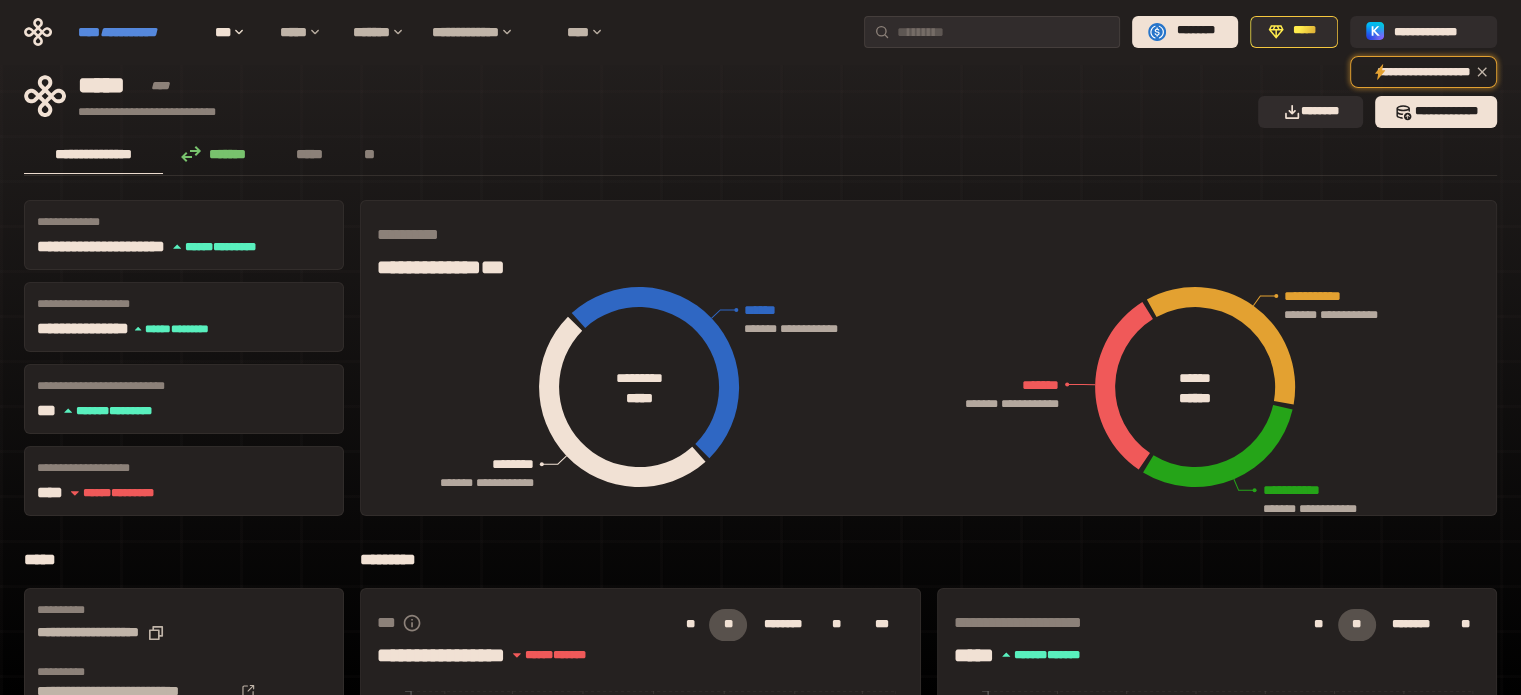 click on "**********" at bounding box center (128, 32) 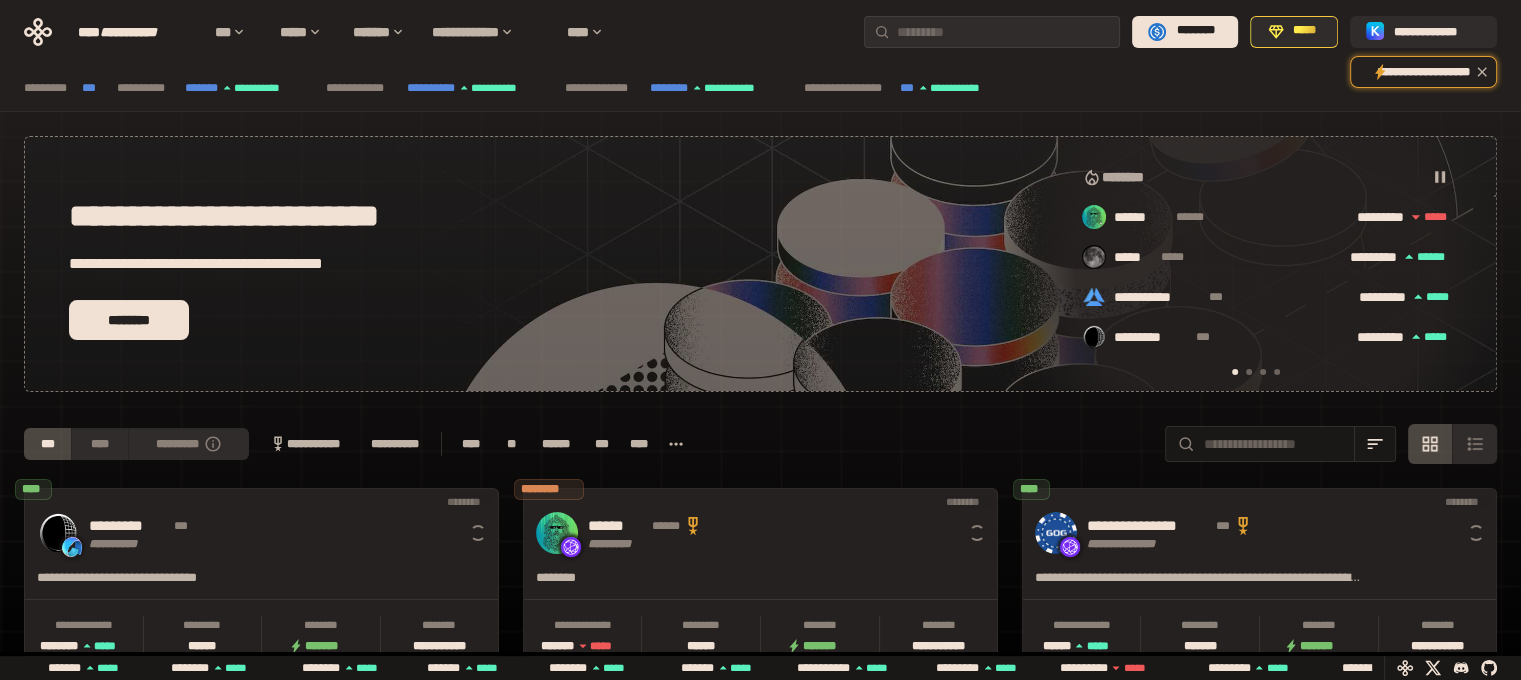 scroll, scrollTop: 0, scrollLeft: 16, axis: horizontal 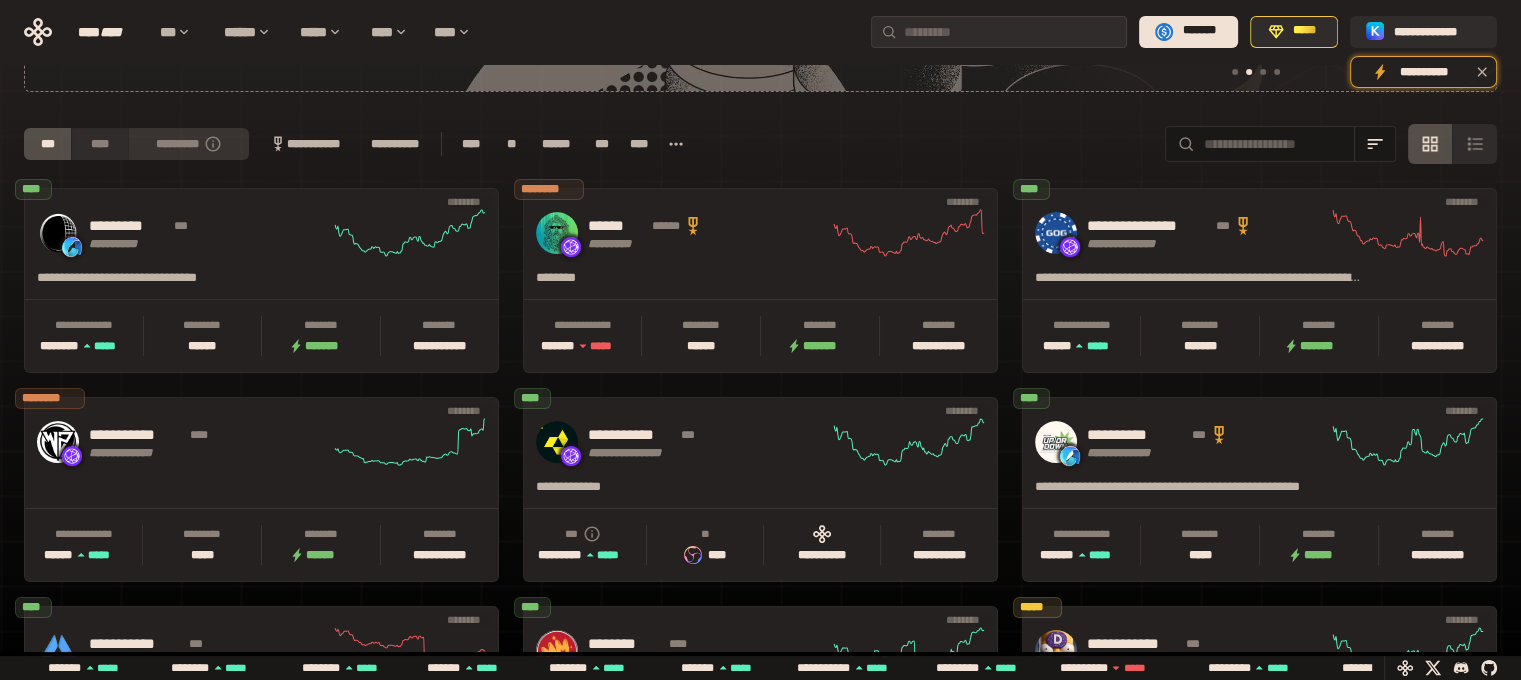 click on "*********" at bounding box center (188, 144) 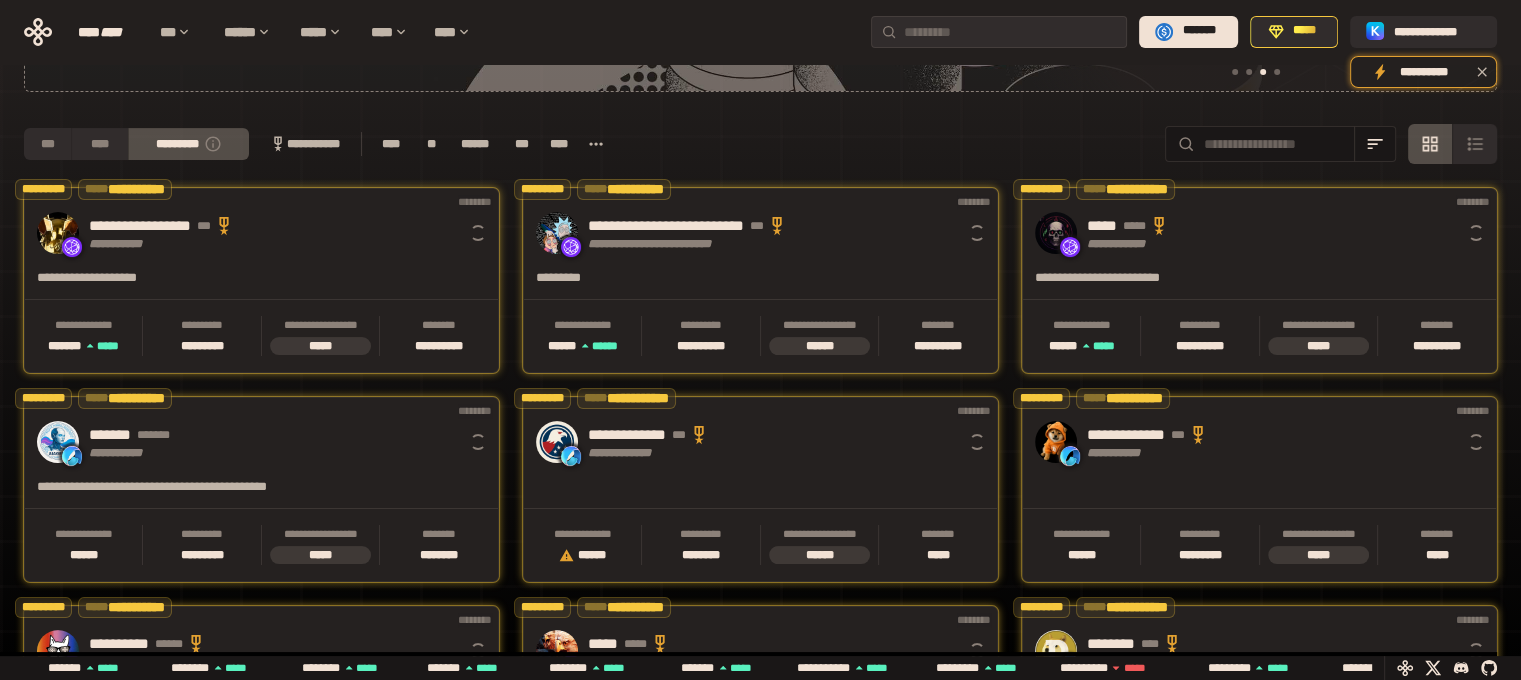 scroll, scrollTop: 0, scrollLeft: 856, axis: horizontal 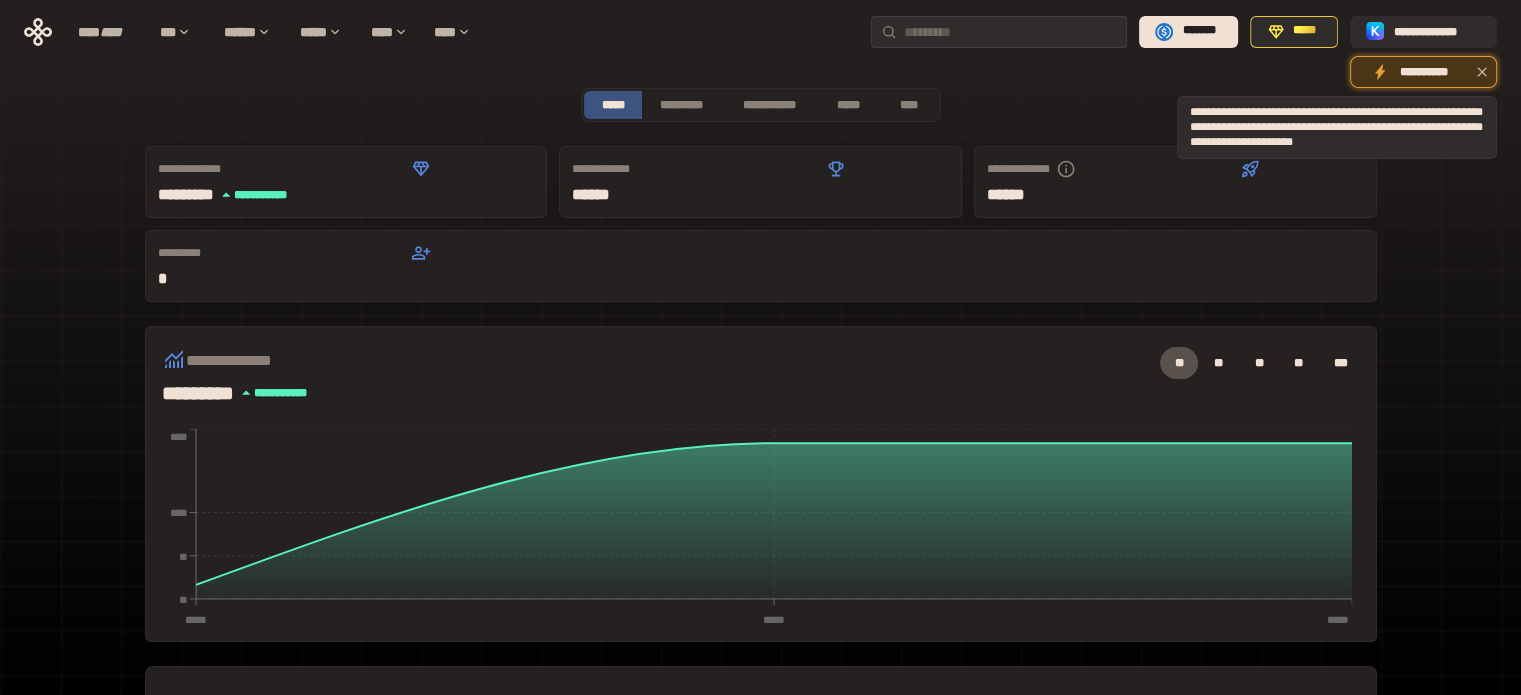 click 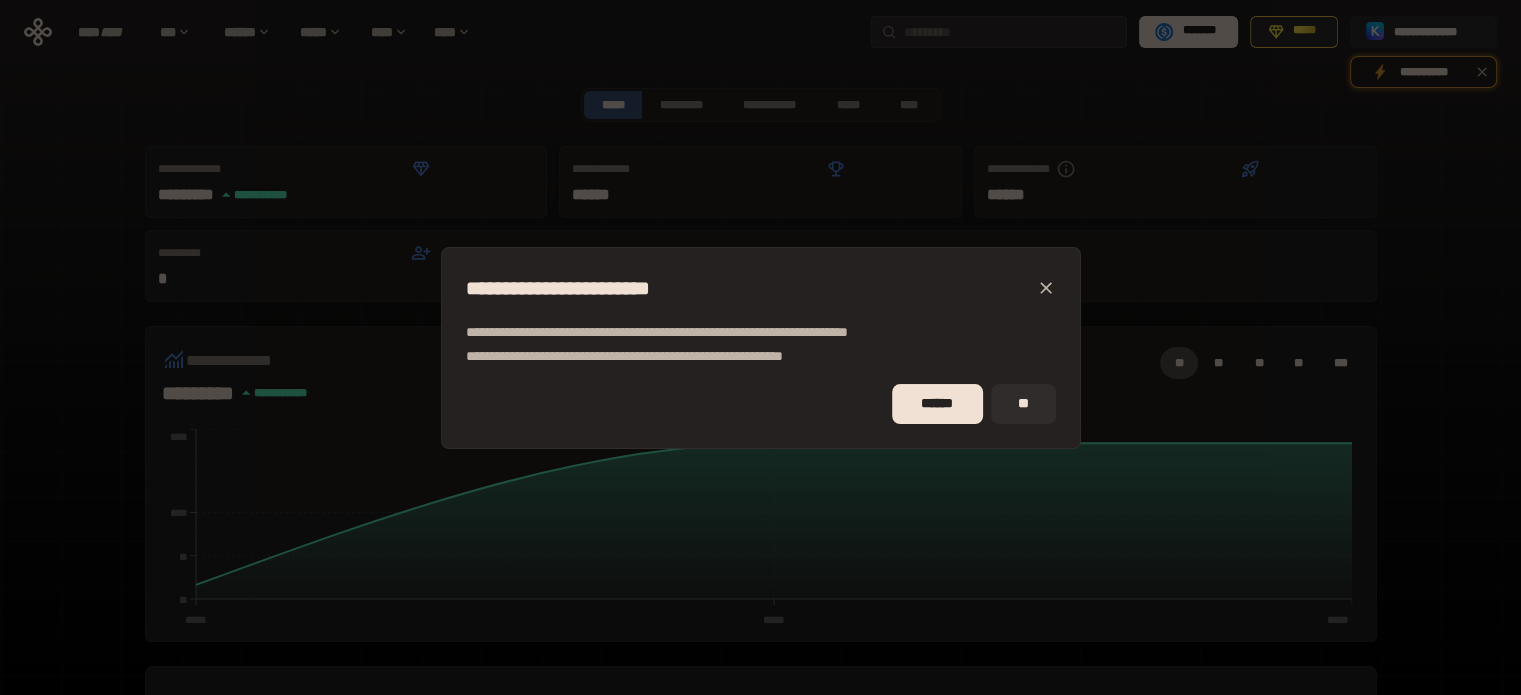 click 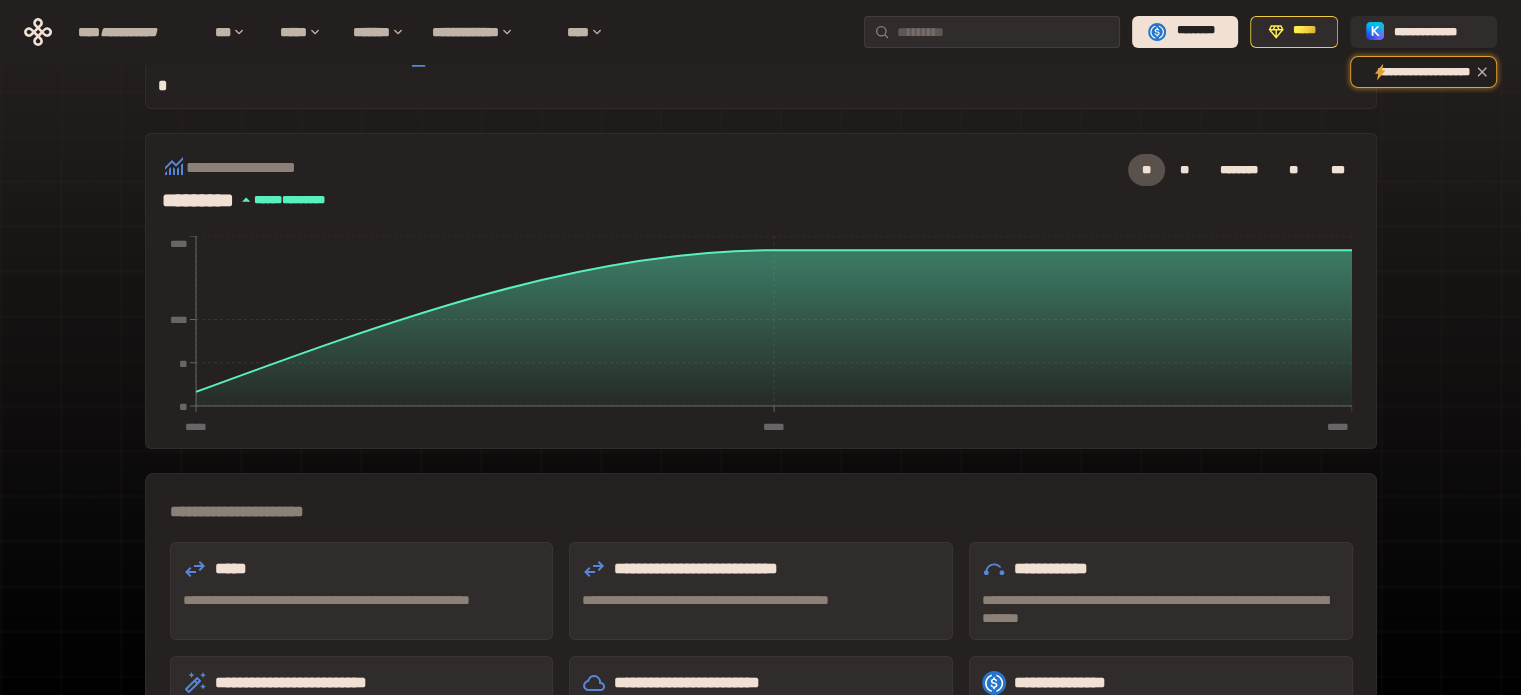 scroll, scrollTop: 0, scrollLeft: 0, axis: both 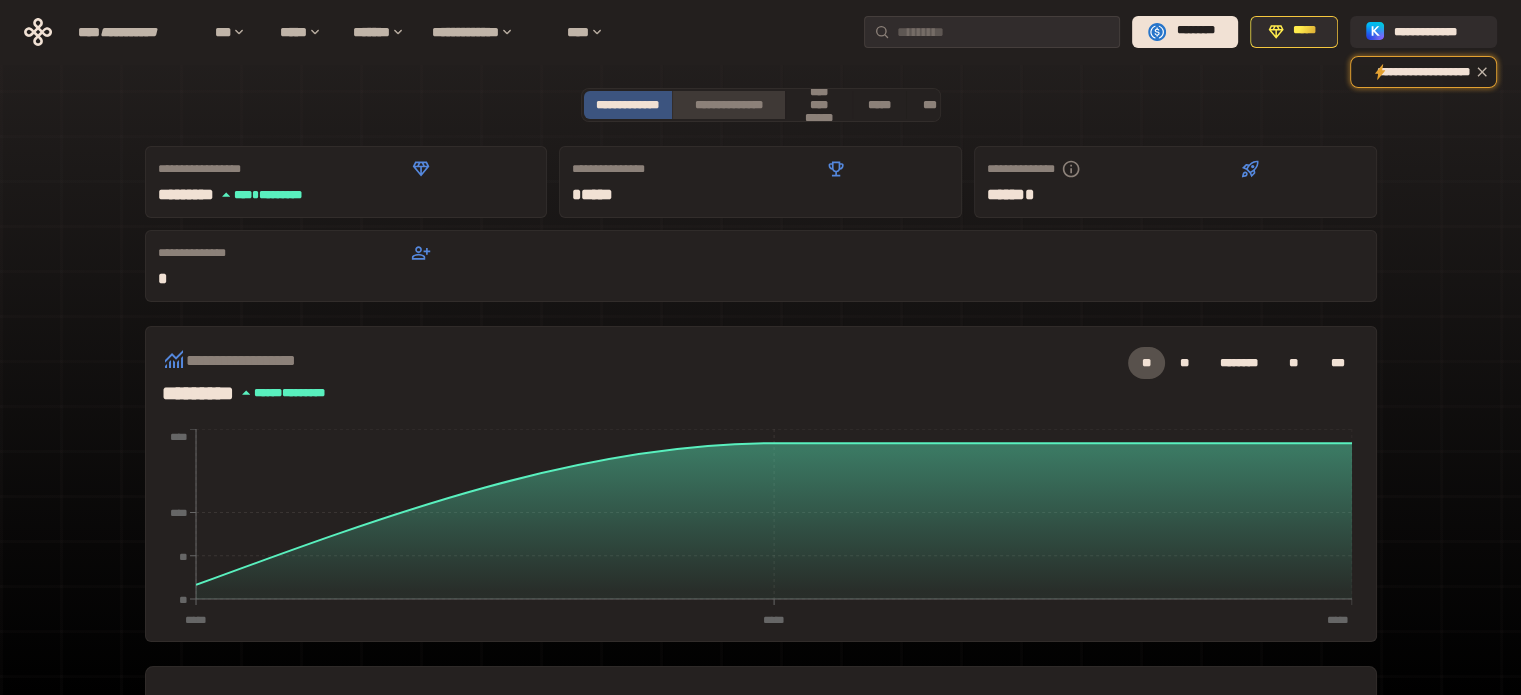 click on "**********" at bounding box center [729, 105] 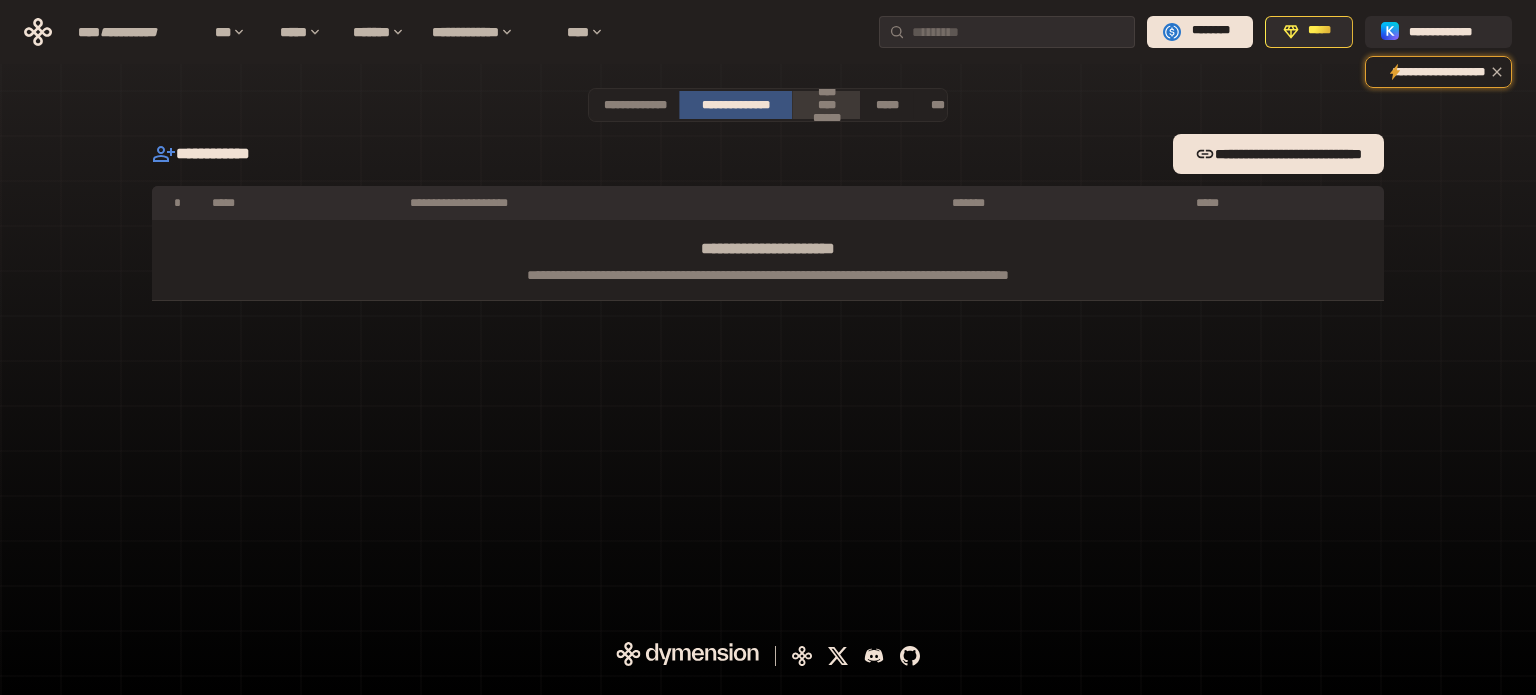 click on "**********" at bounding box center [827, 105] 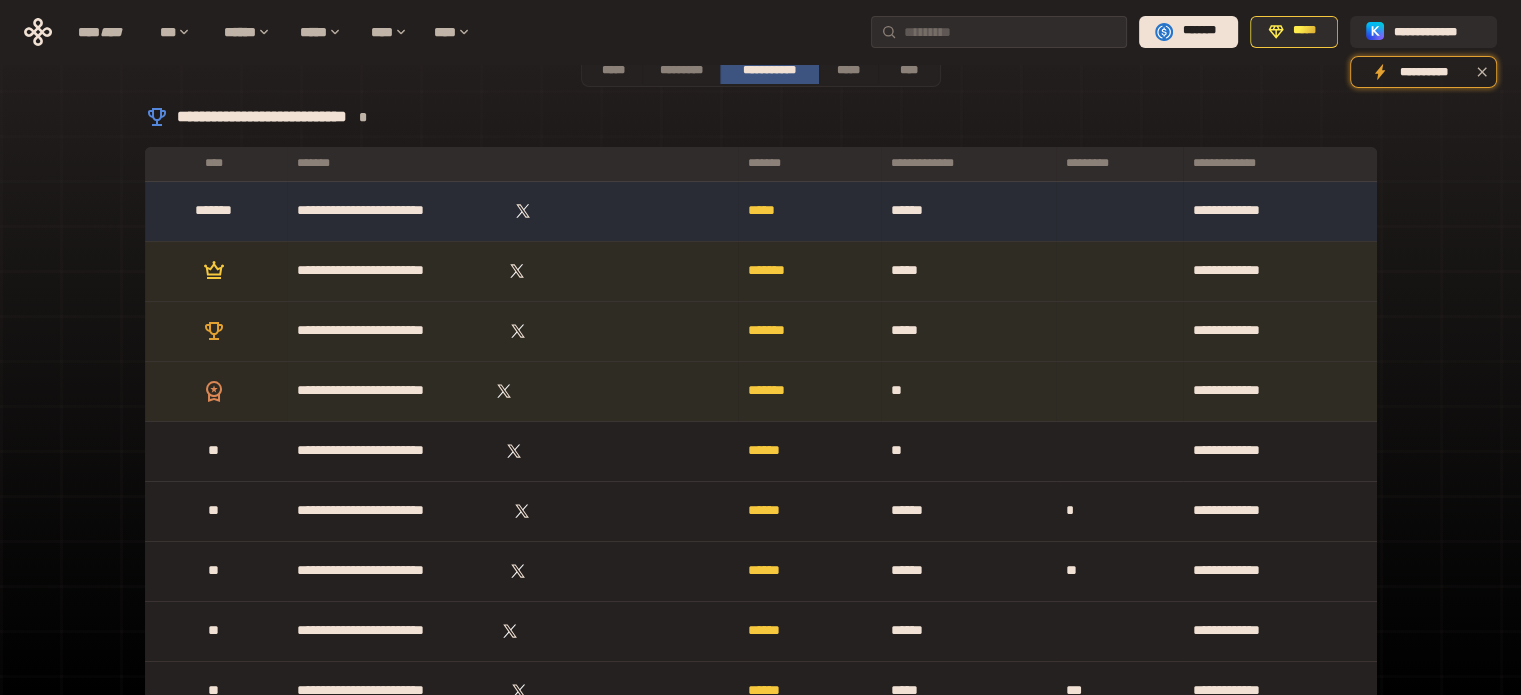 scroll, scrollTop: 0, scrollLeft: 0, axis: both 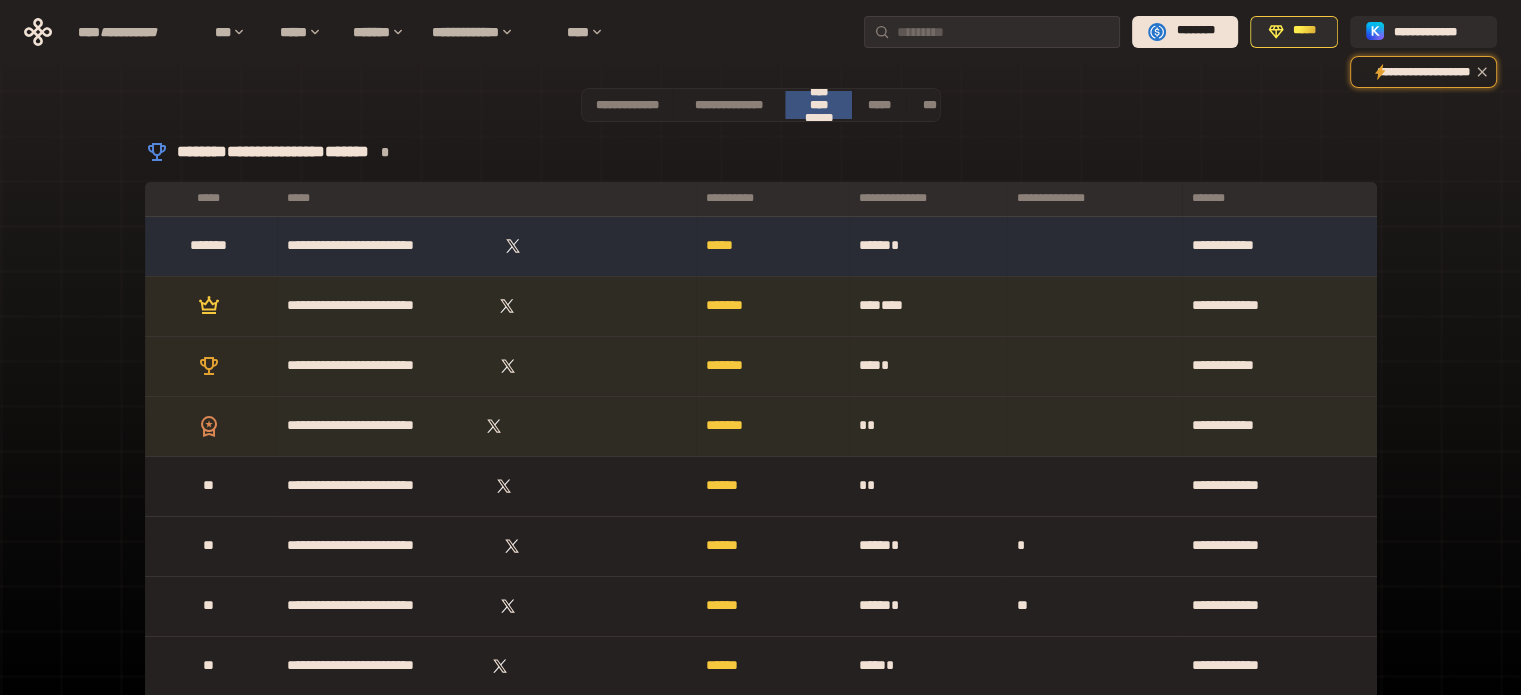 click on "**********" at bounding box center [760, 3160] 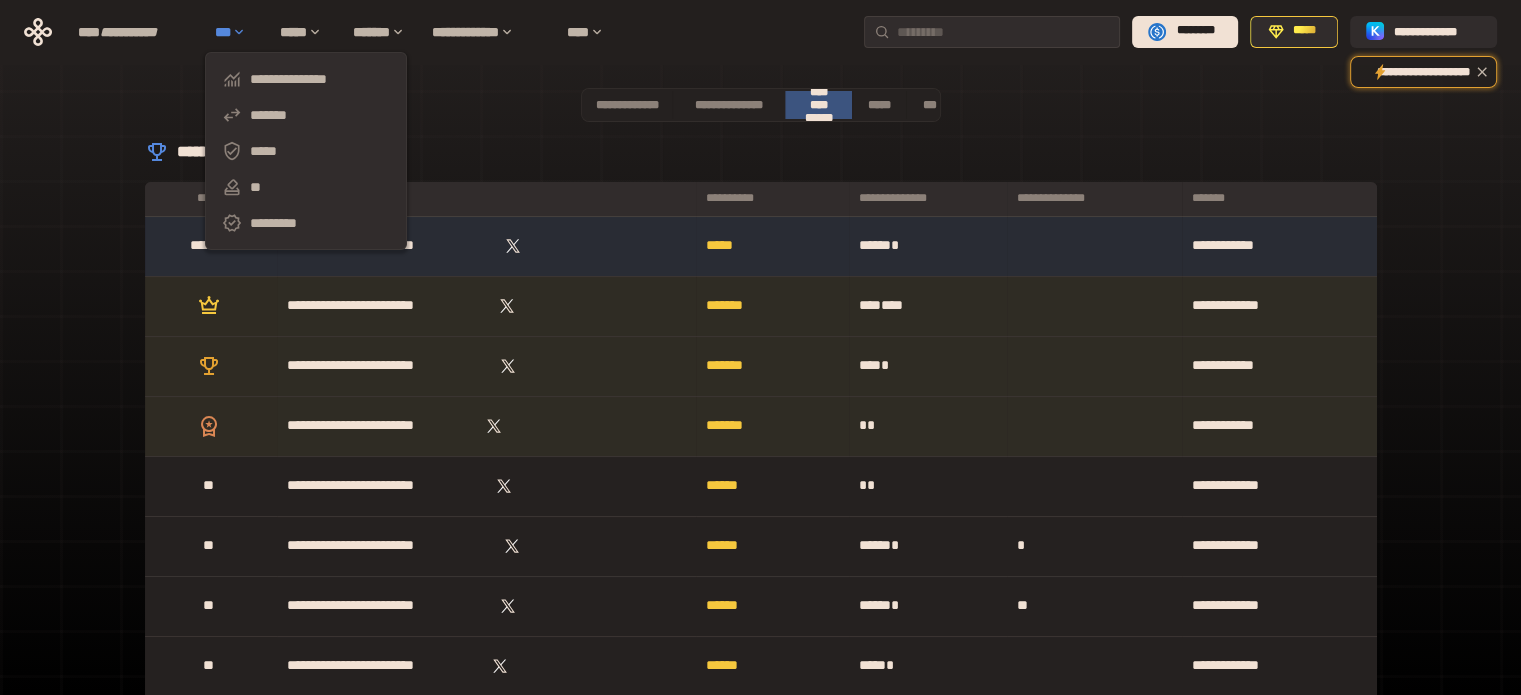 click on "***" at bounding box center (237, 32) 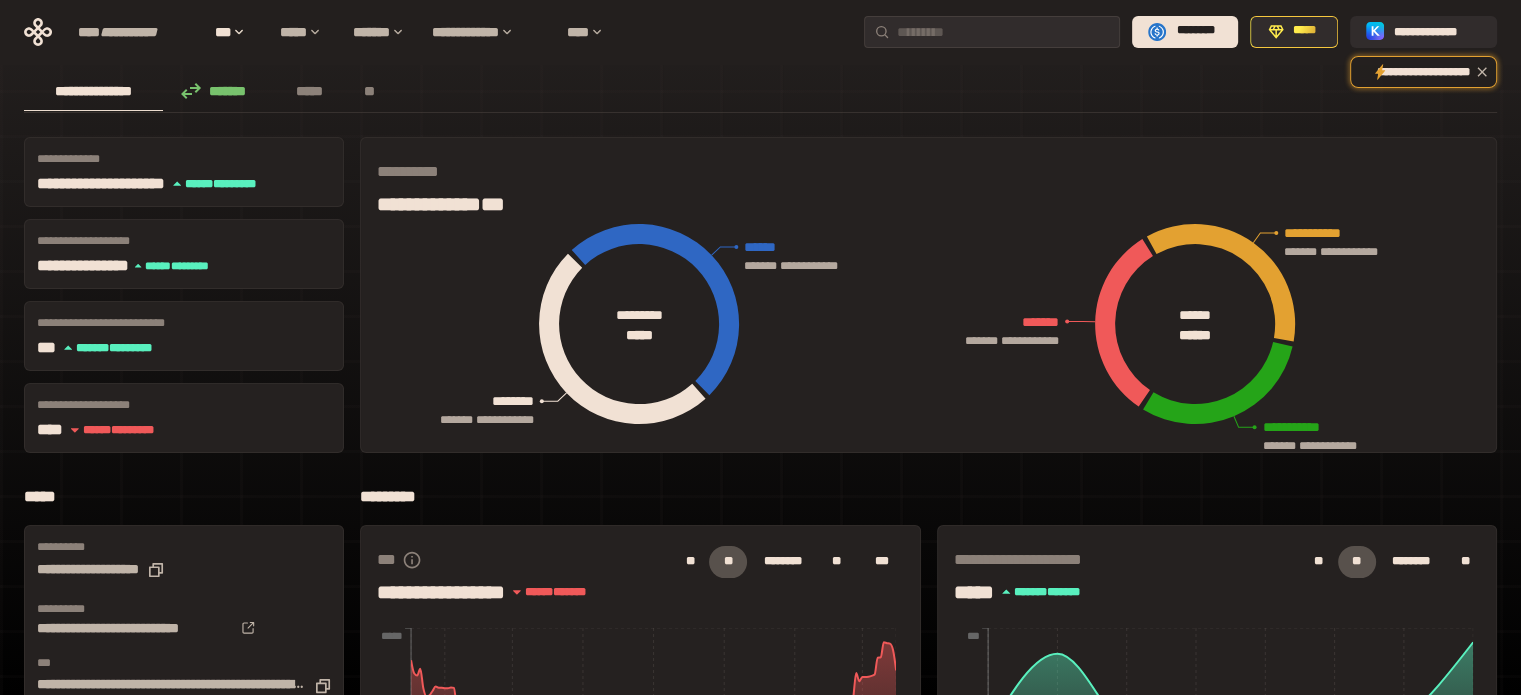 scroll, scrollTop: 0, scrollLeft: 0, axis: both 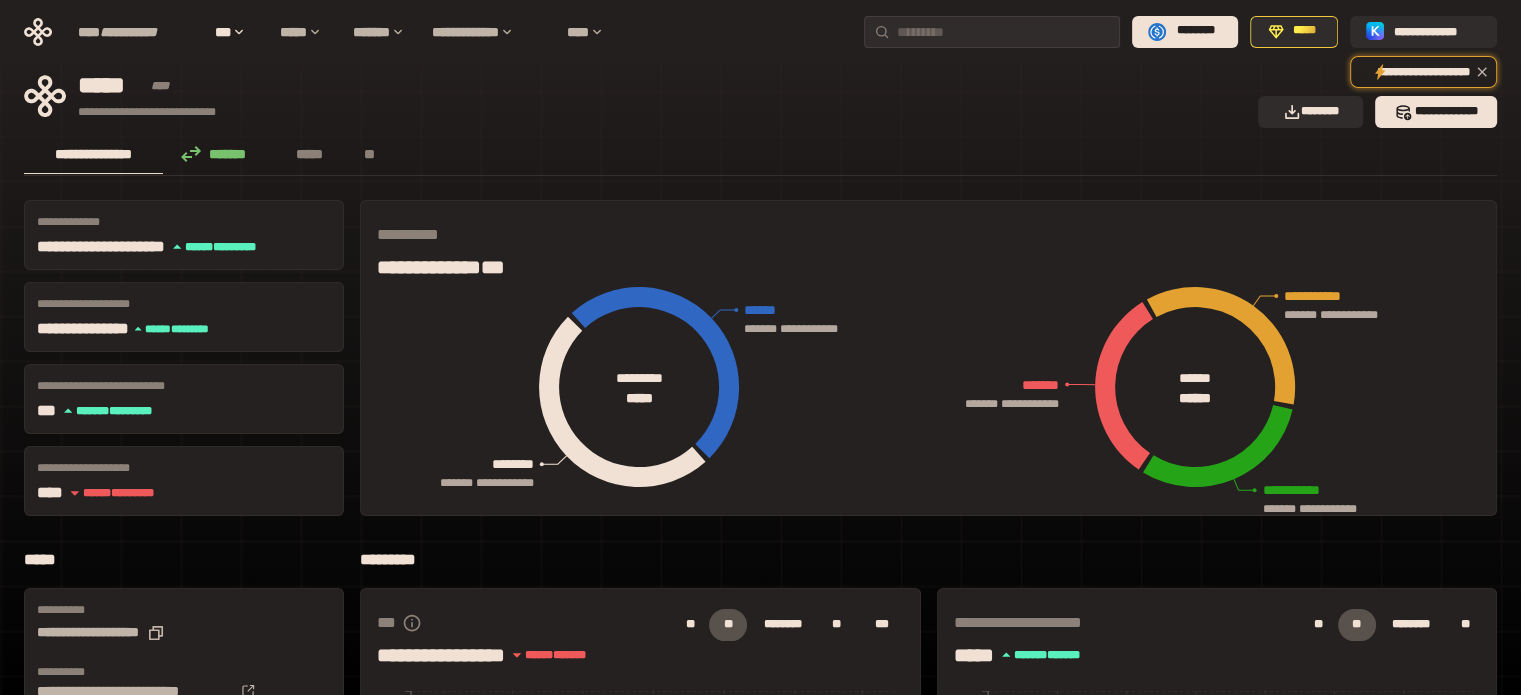 click 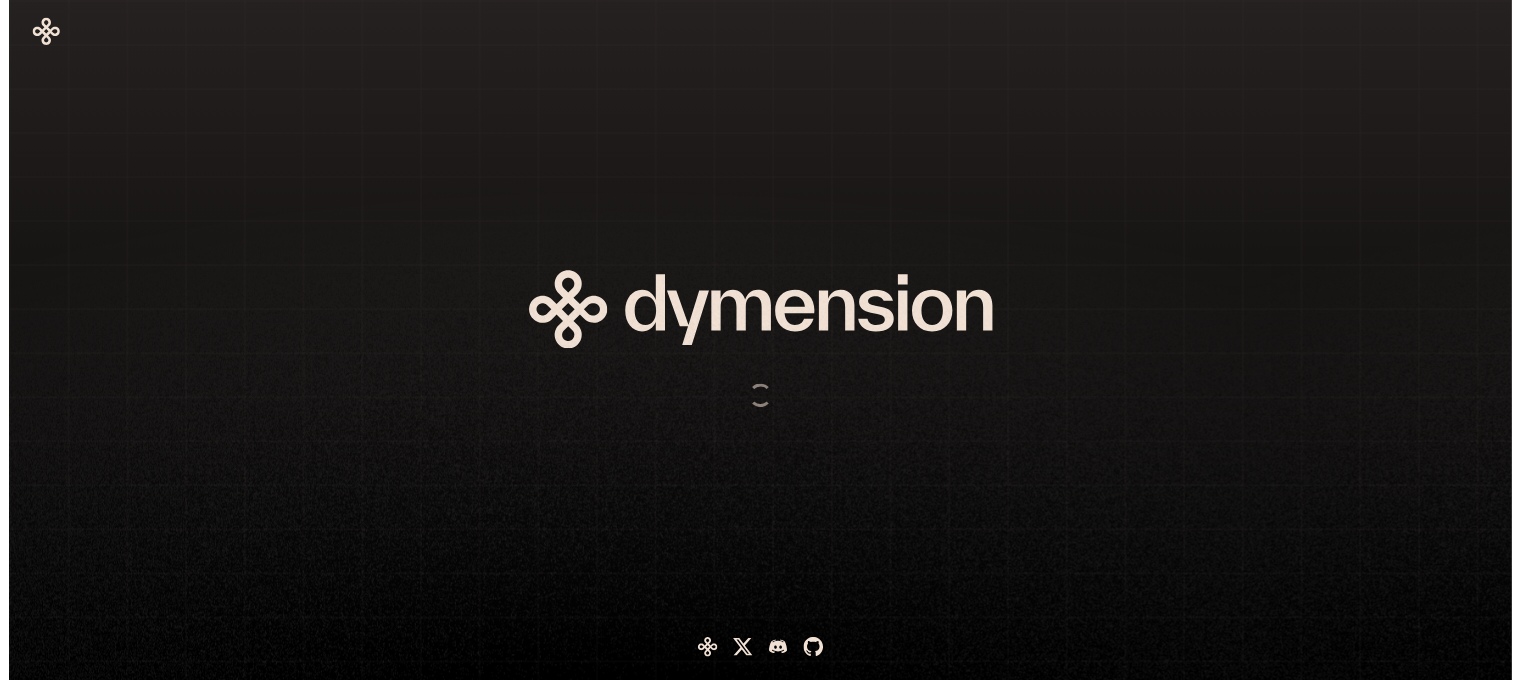 scroll, scrollTop: 0, scrollLeft: 0, axis: both 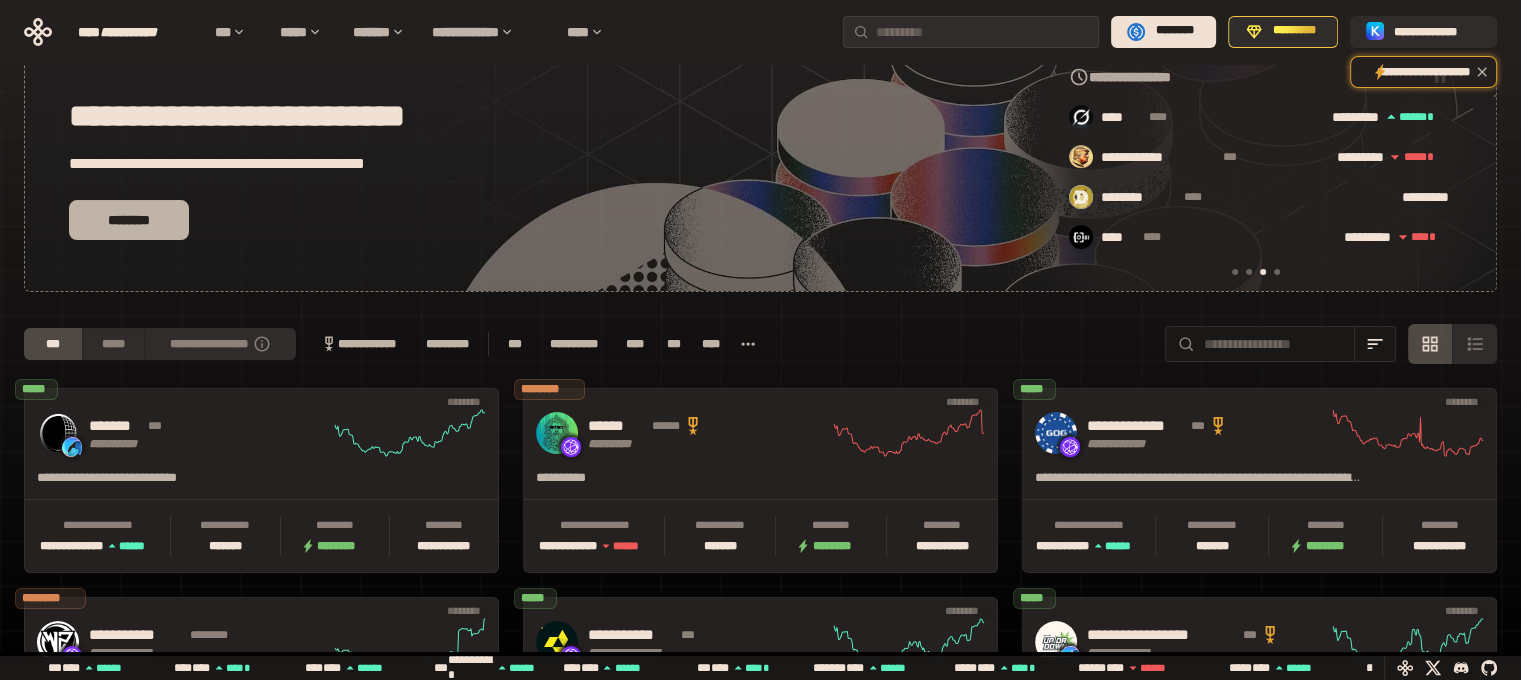 click on "********" at bounding box center [129, 220] 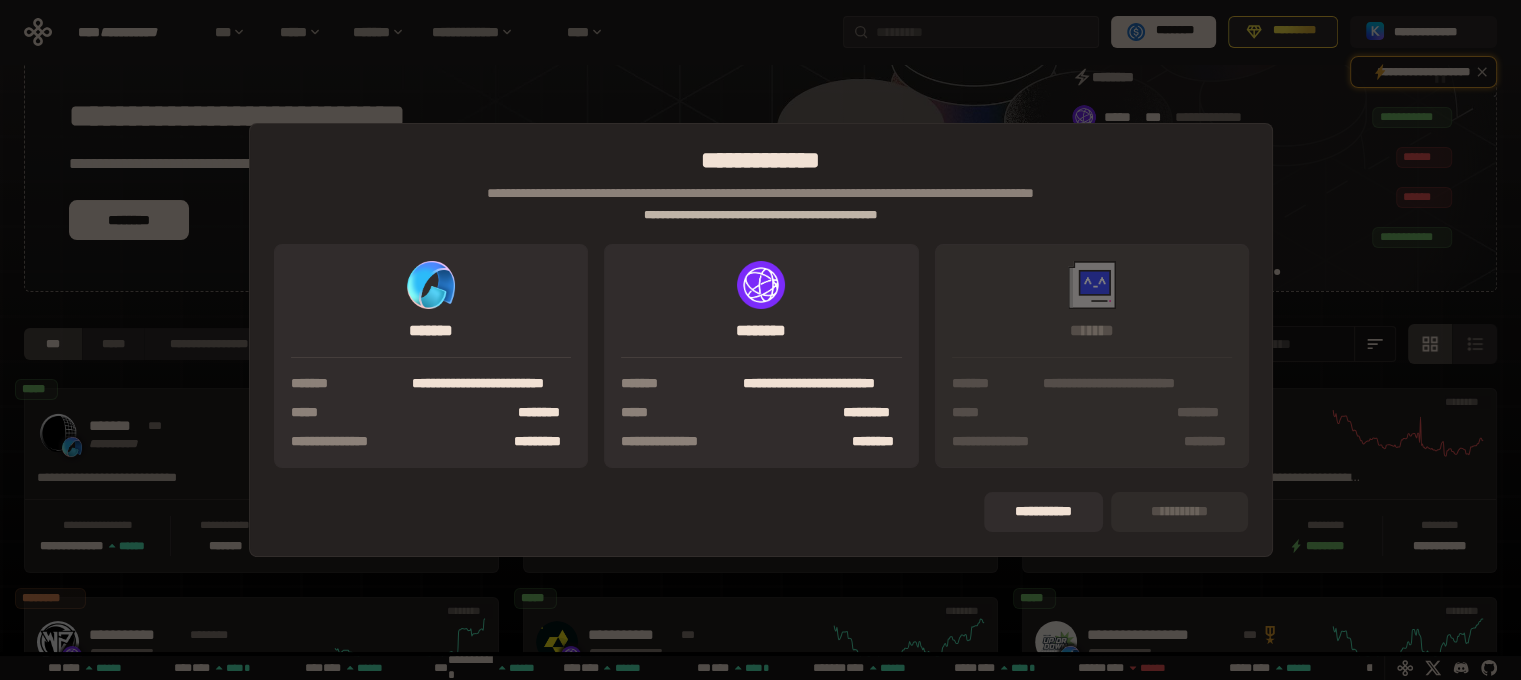 scroll, scrollTop: 0, scrollLeft: 1276, axis: horizontal 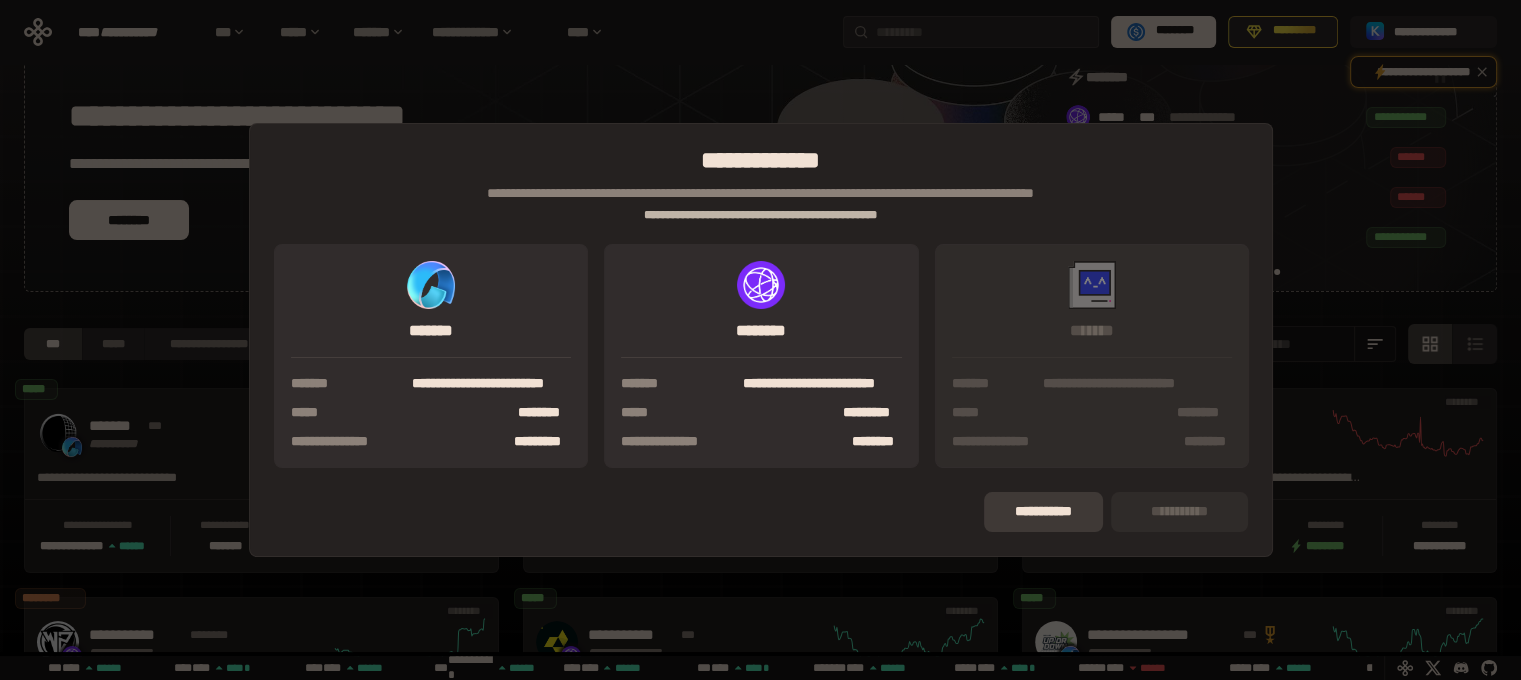 click on "**********" at bounding box center (1043, 511) 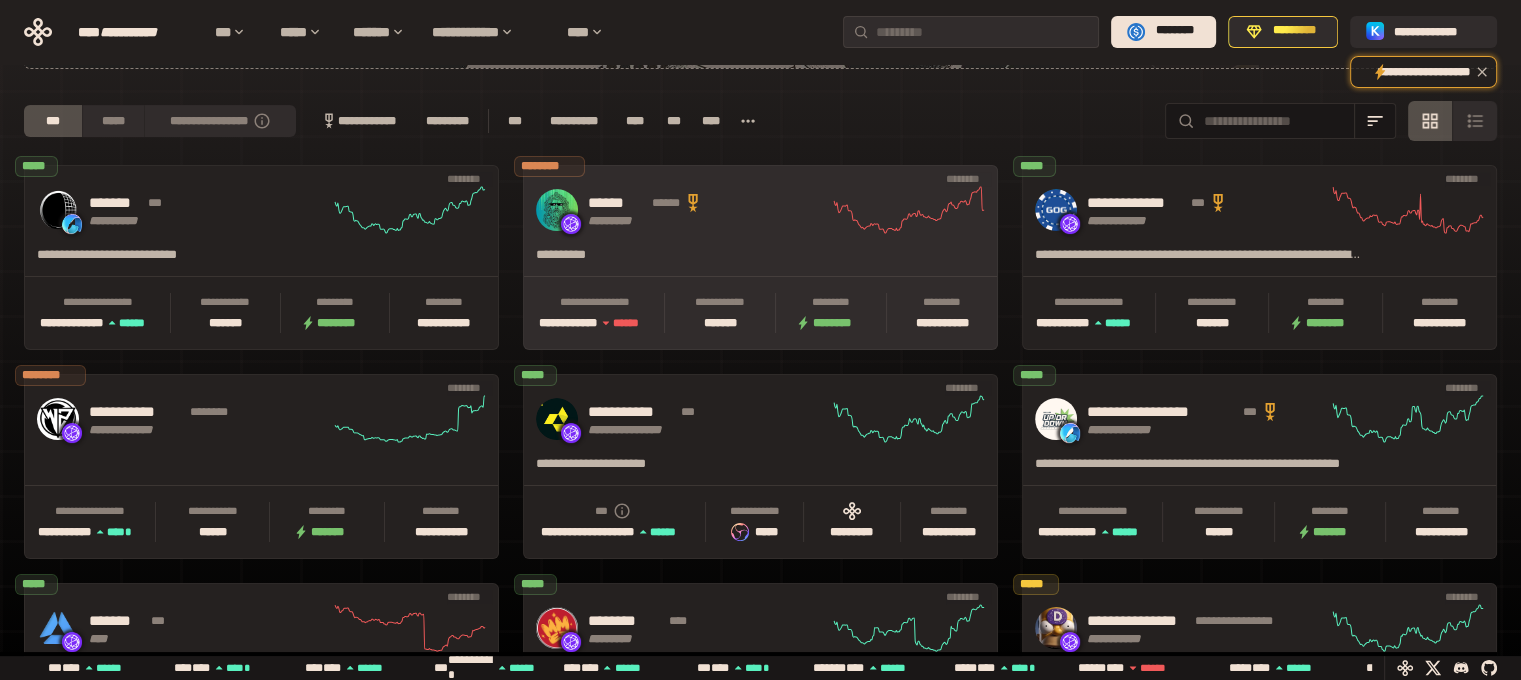scroll, scrollTop: 400, scrollLeft: 0, axis: vertical 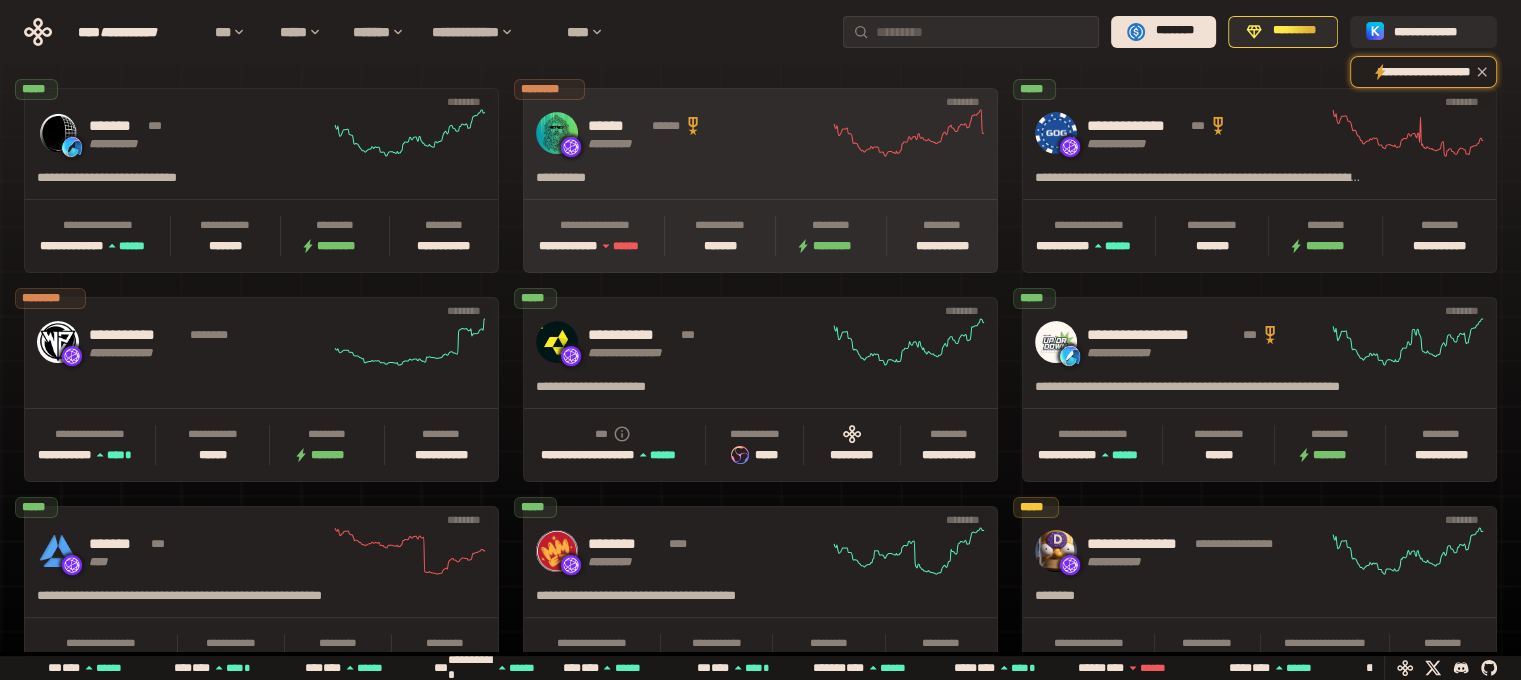 click on "****** ******    *********" at bounding box center (708, 133) 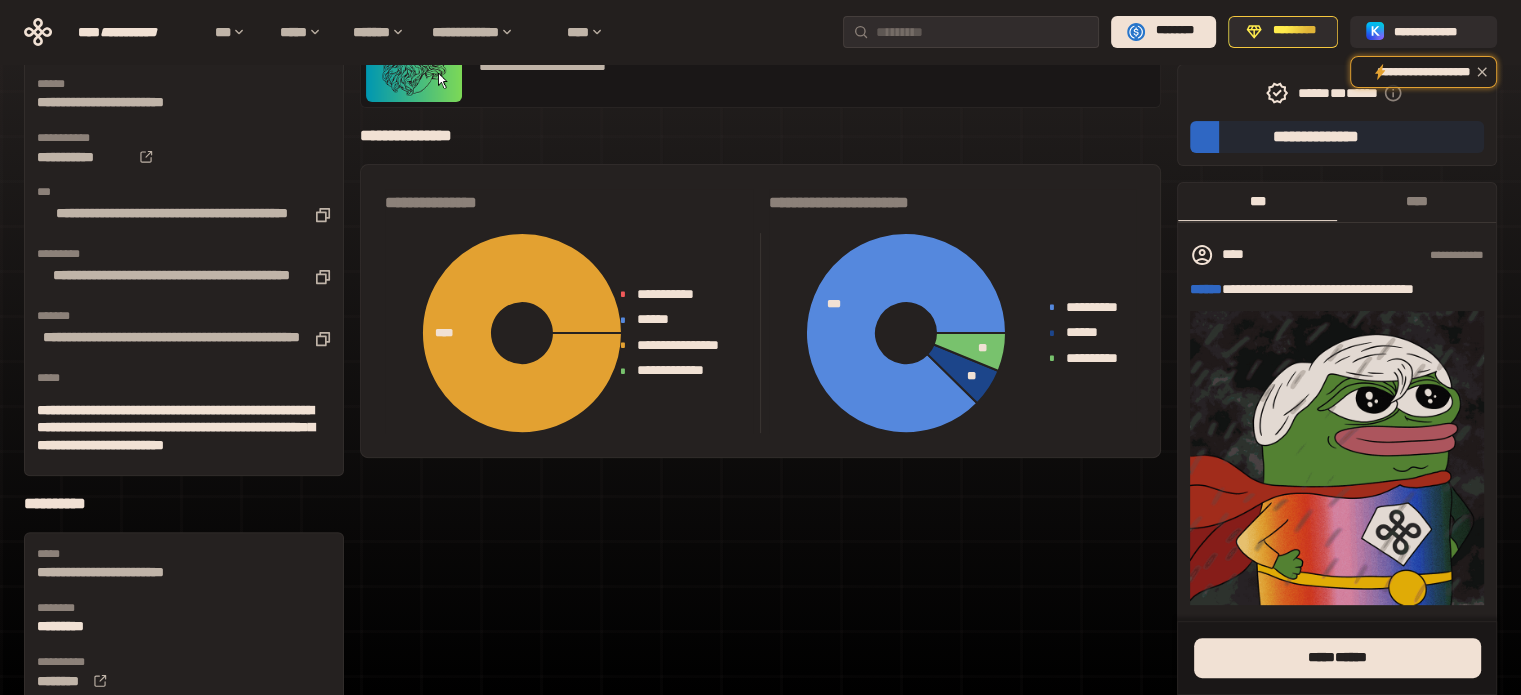 scroll, scrollTop: 600, scrollLeft: 0, axis: vertical 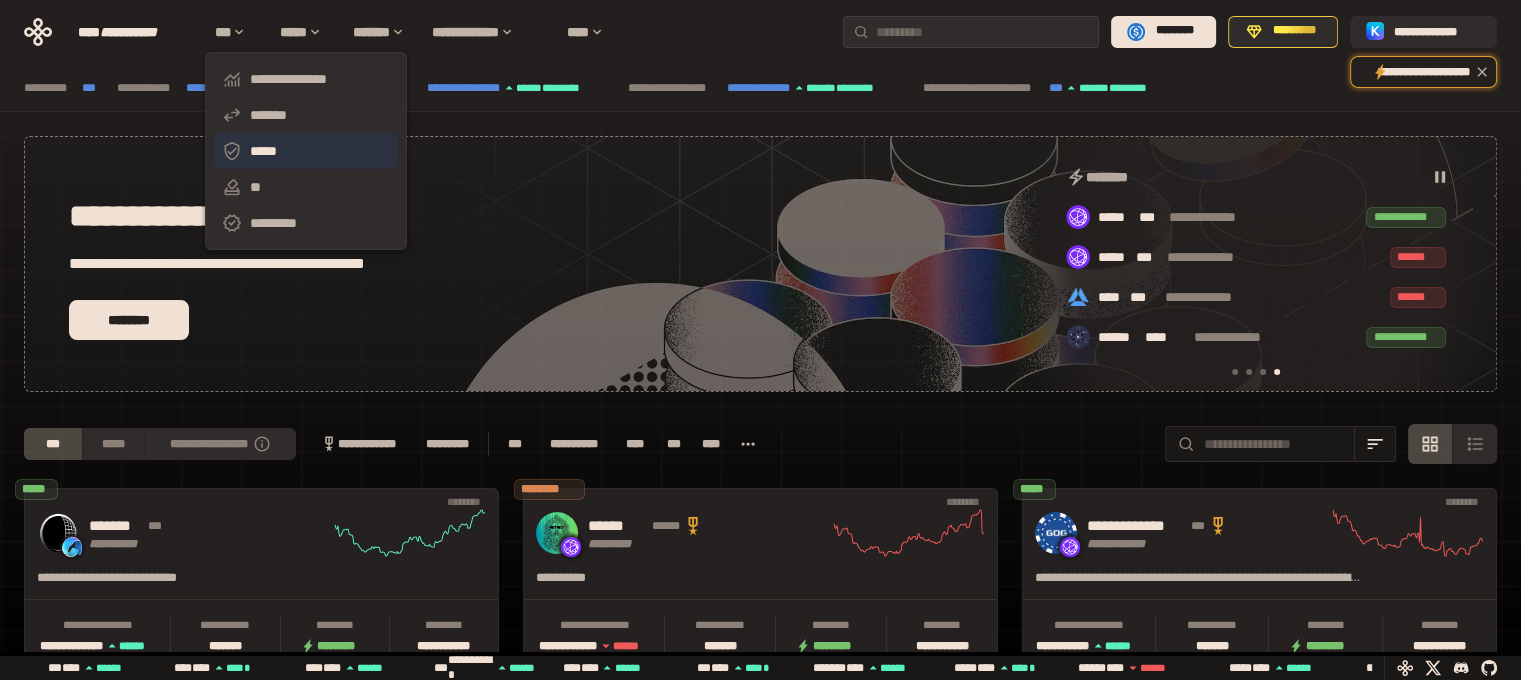 click on "*****" at bounding box center (306, 151) 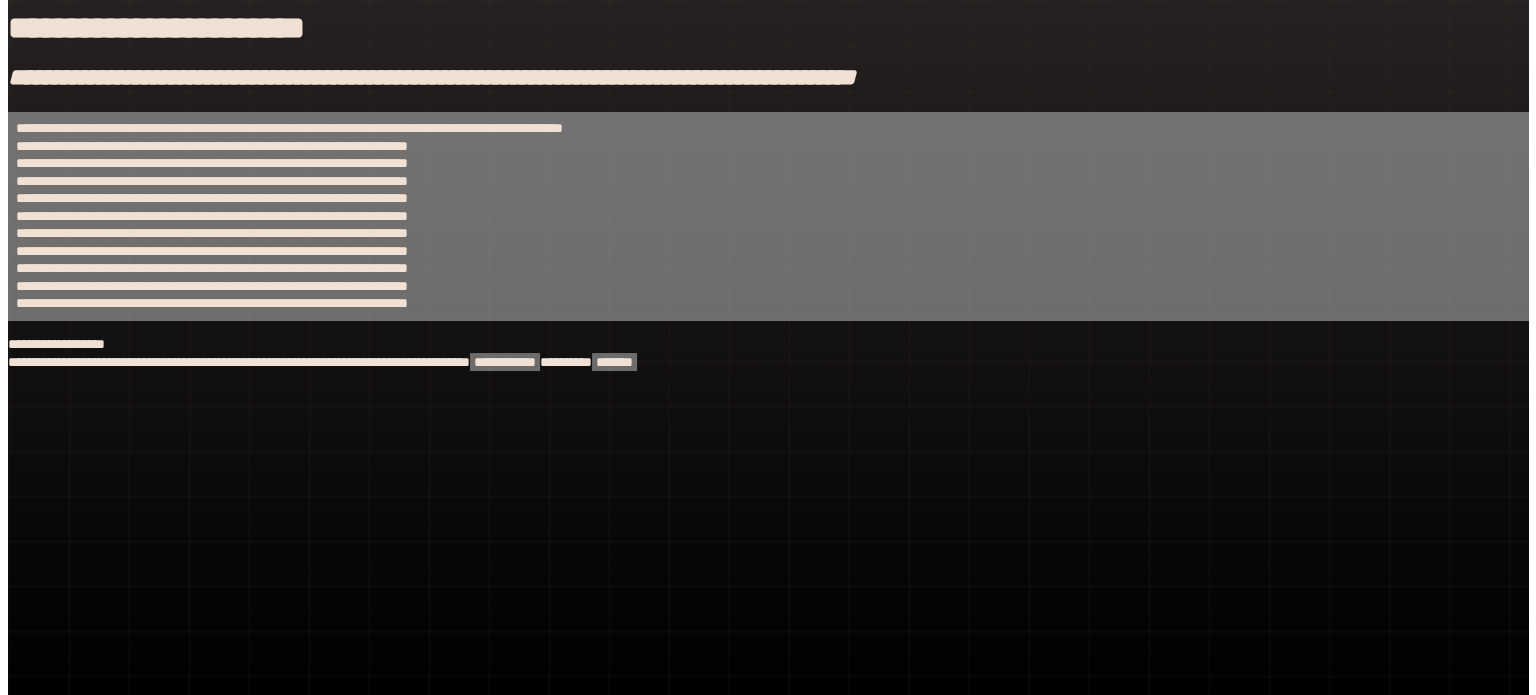 scroll, scrollTop: 0, scrollLeft: 0, axis: both 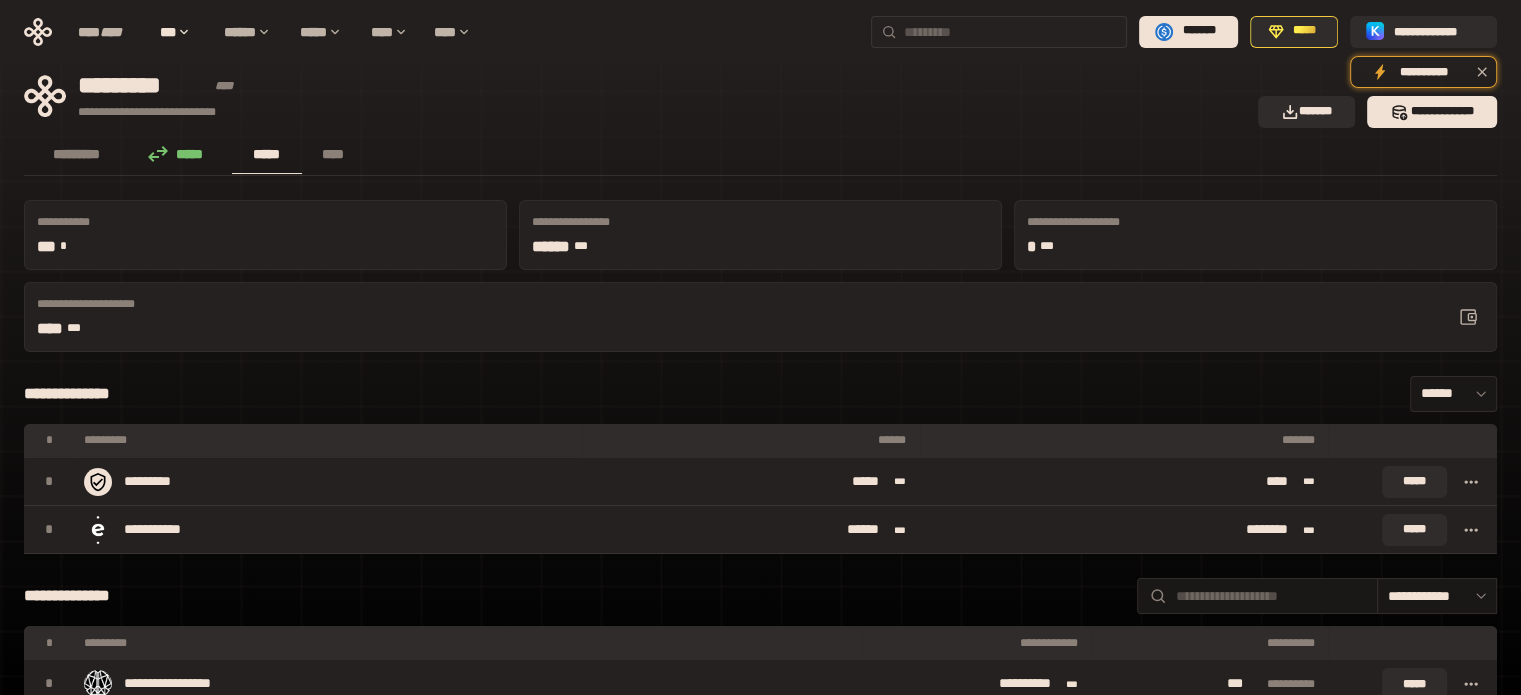 click 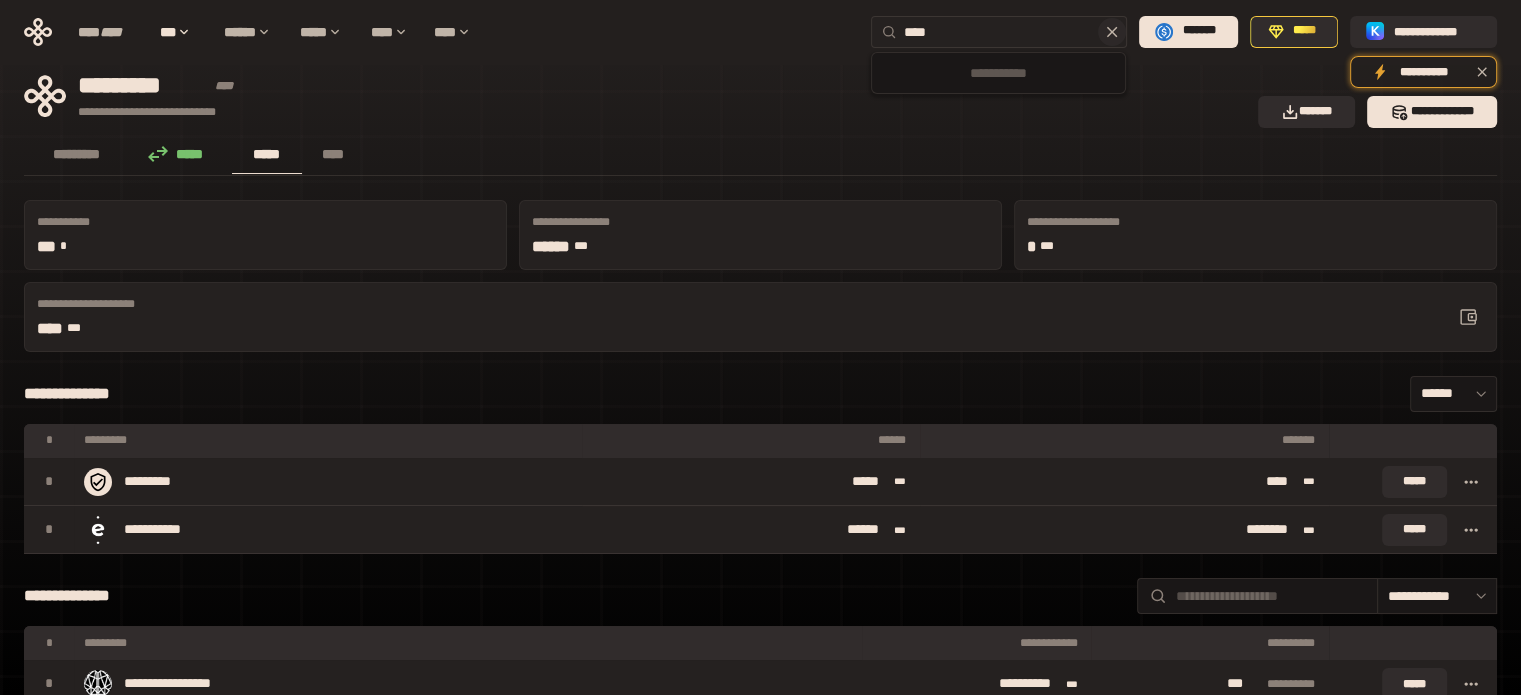 type on "****" 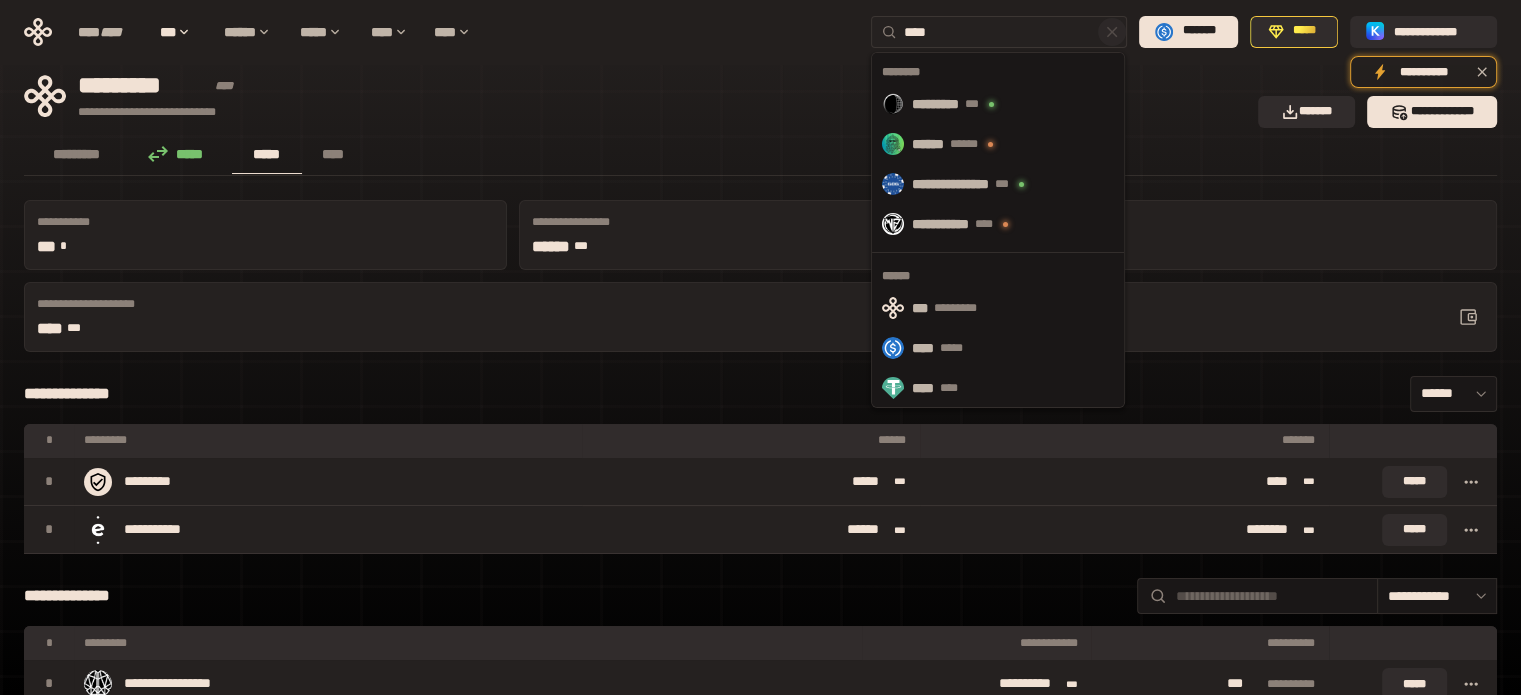 type 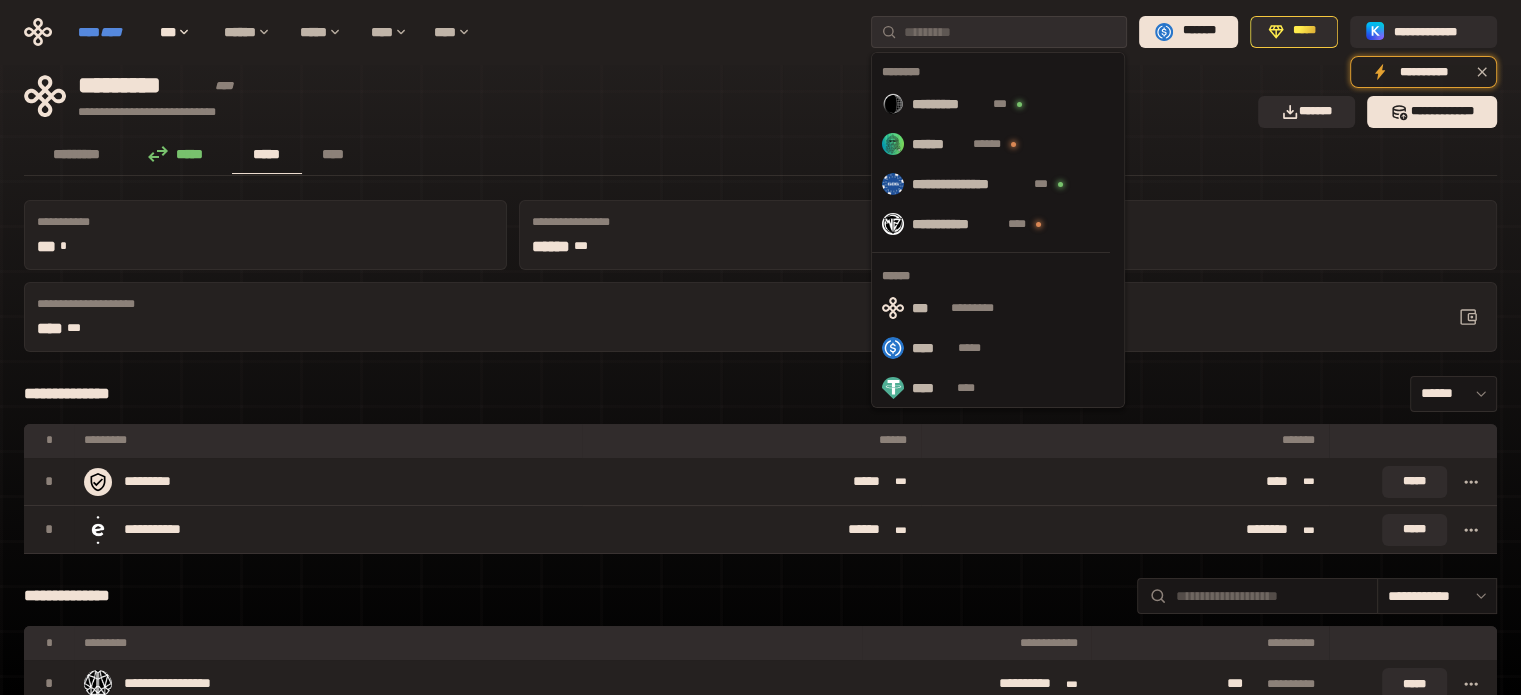 click on "**** ****" at bounding box center [109, 32] 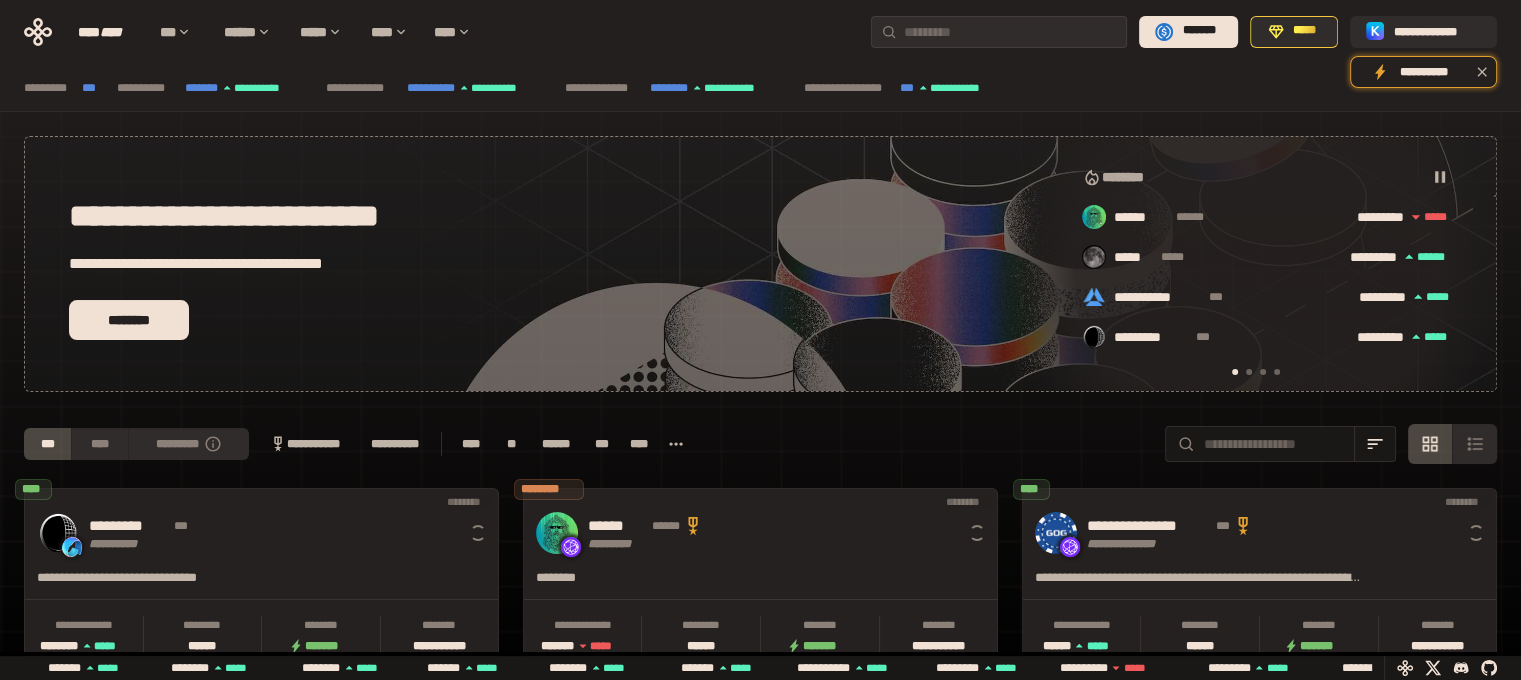 scroll, scrollTop: 0, scrollLeft: 16, axis: horizontal 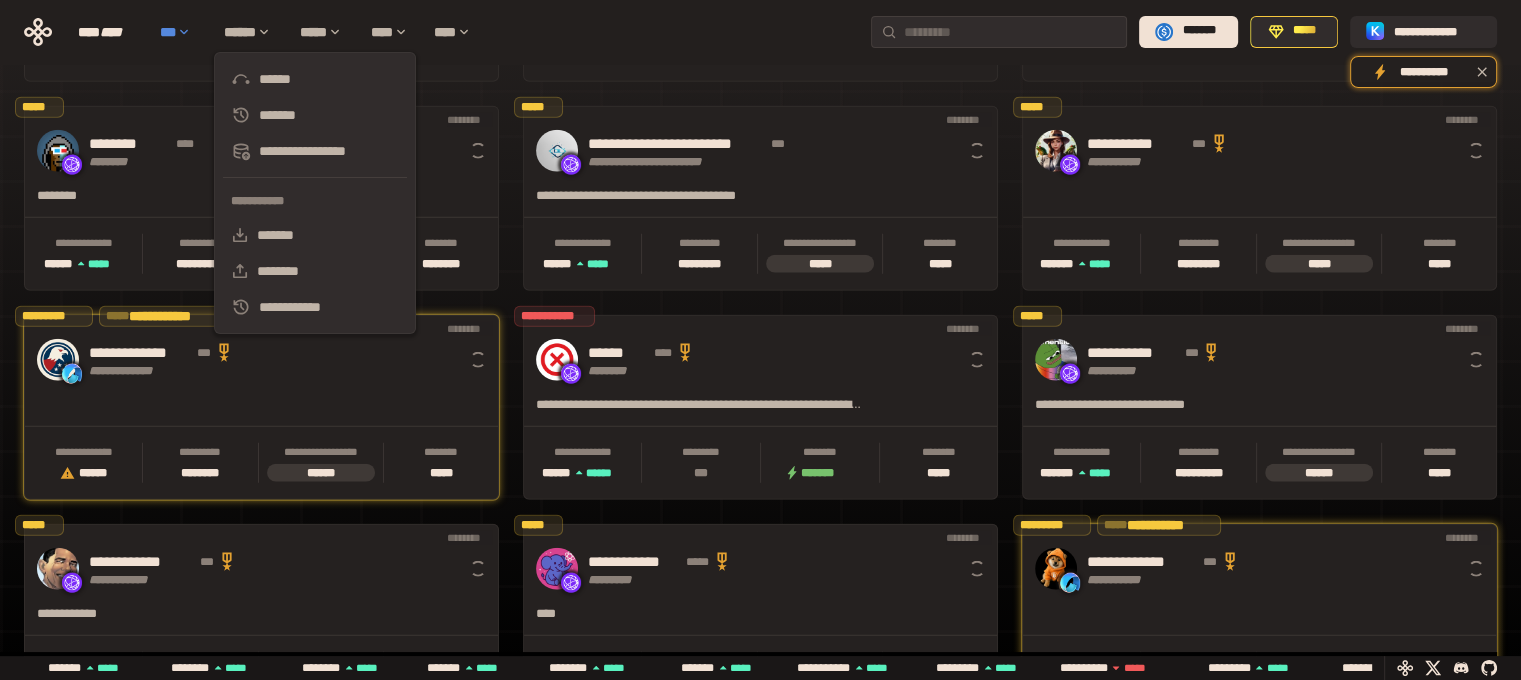 click on "***" at bounding box center (182, 32) 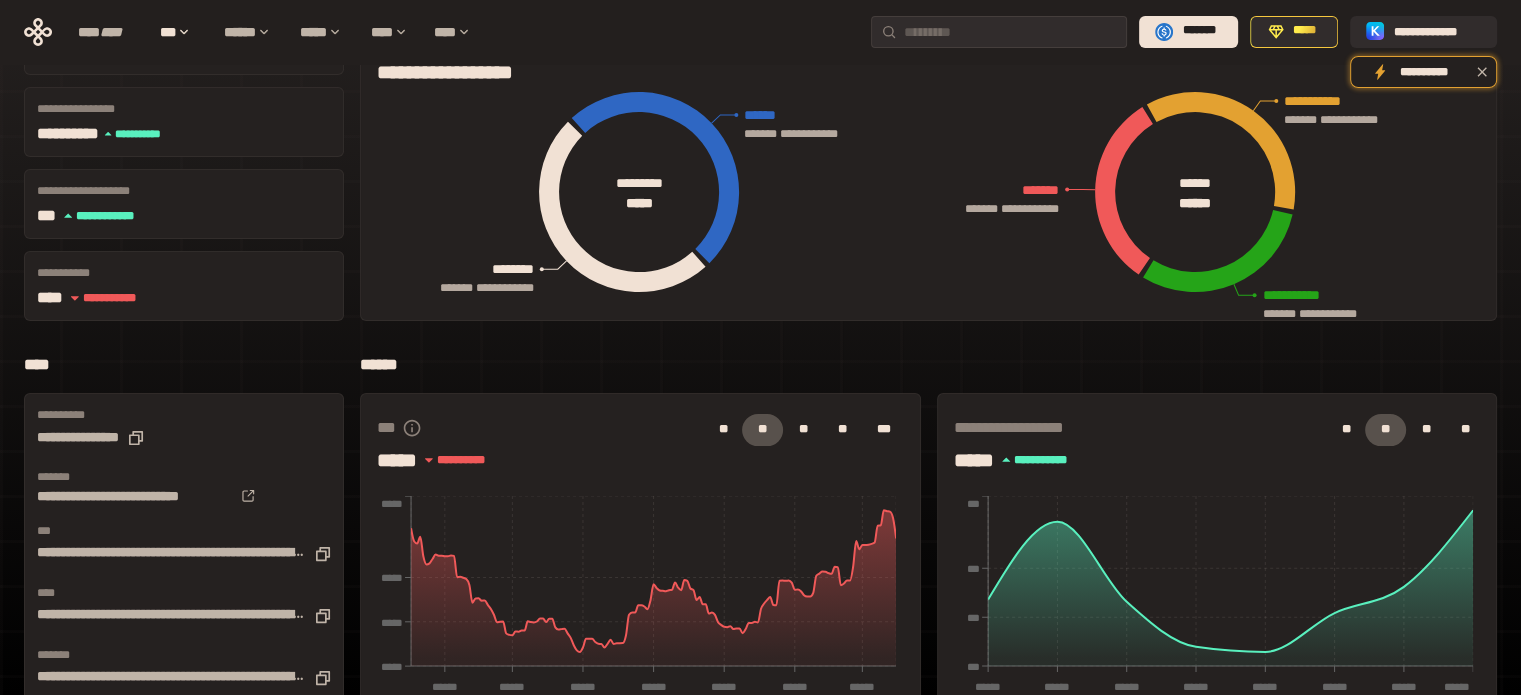 scroll, scrollTop: 0, scrollLeft: 0, axis: both 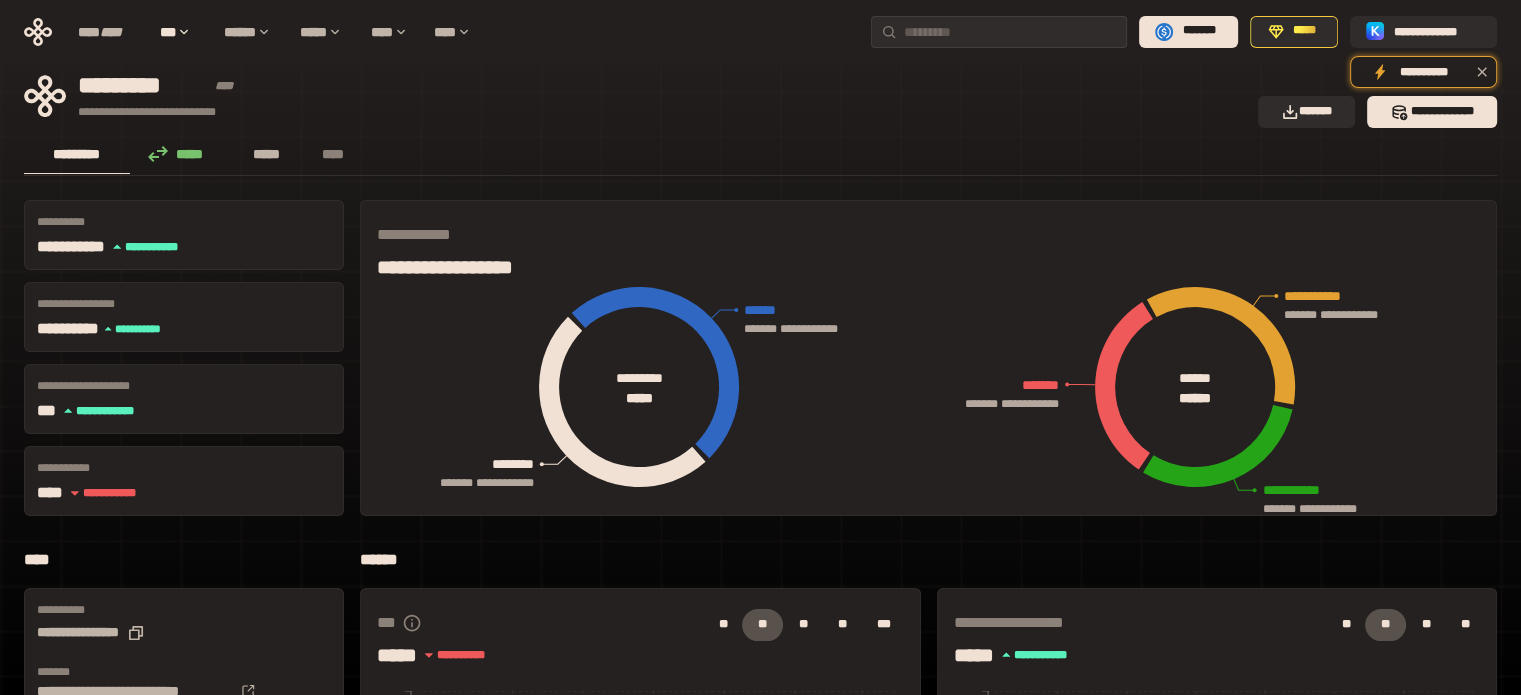 click on "*****" at bounding box center [267, 154] 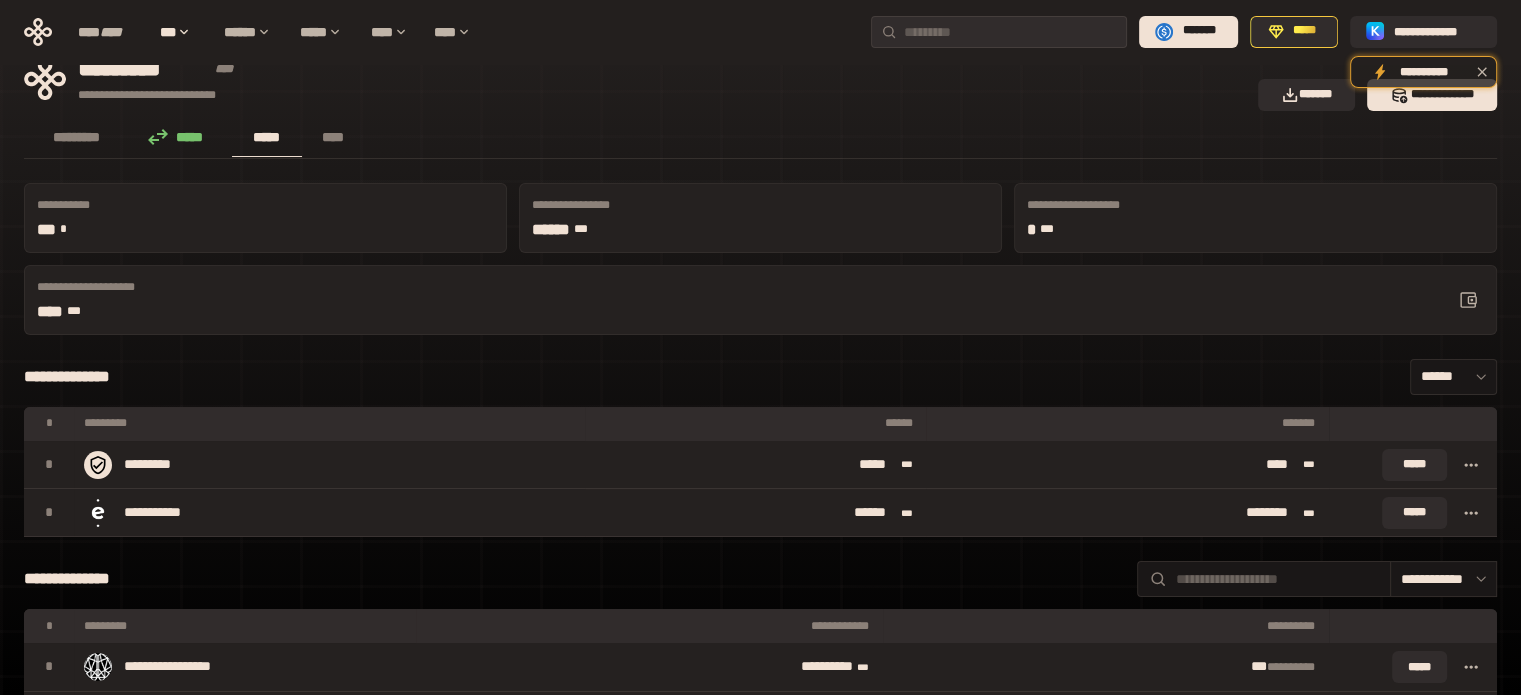 scroll, scrollTop: 23, scrollLeft: 0, axis: vertical 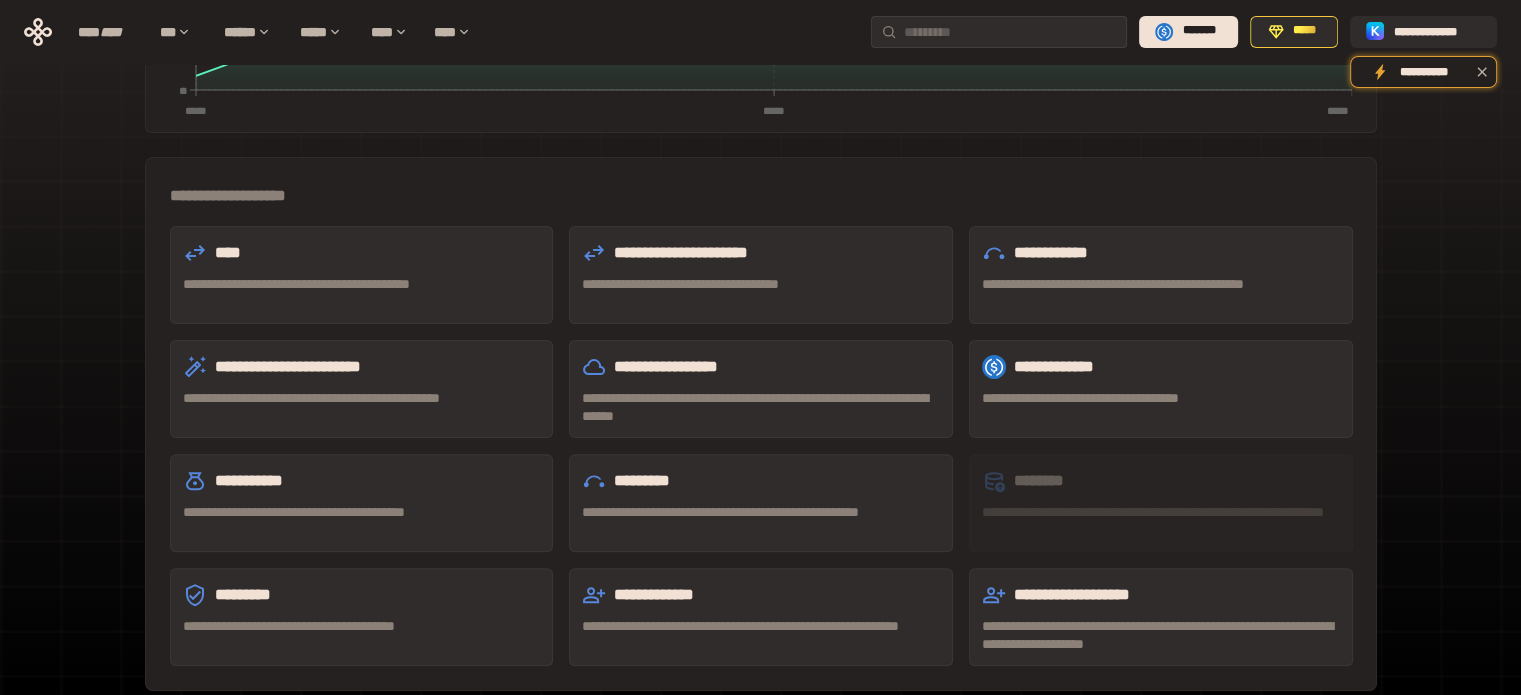 click on "****" at bounding box center [362, 253] 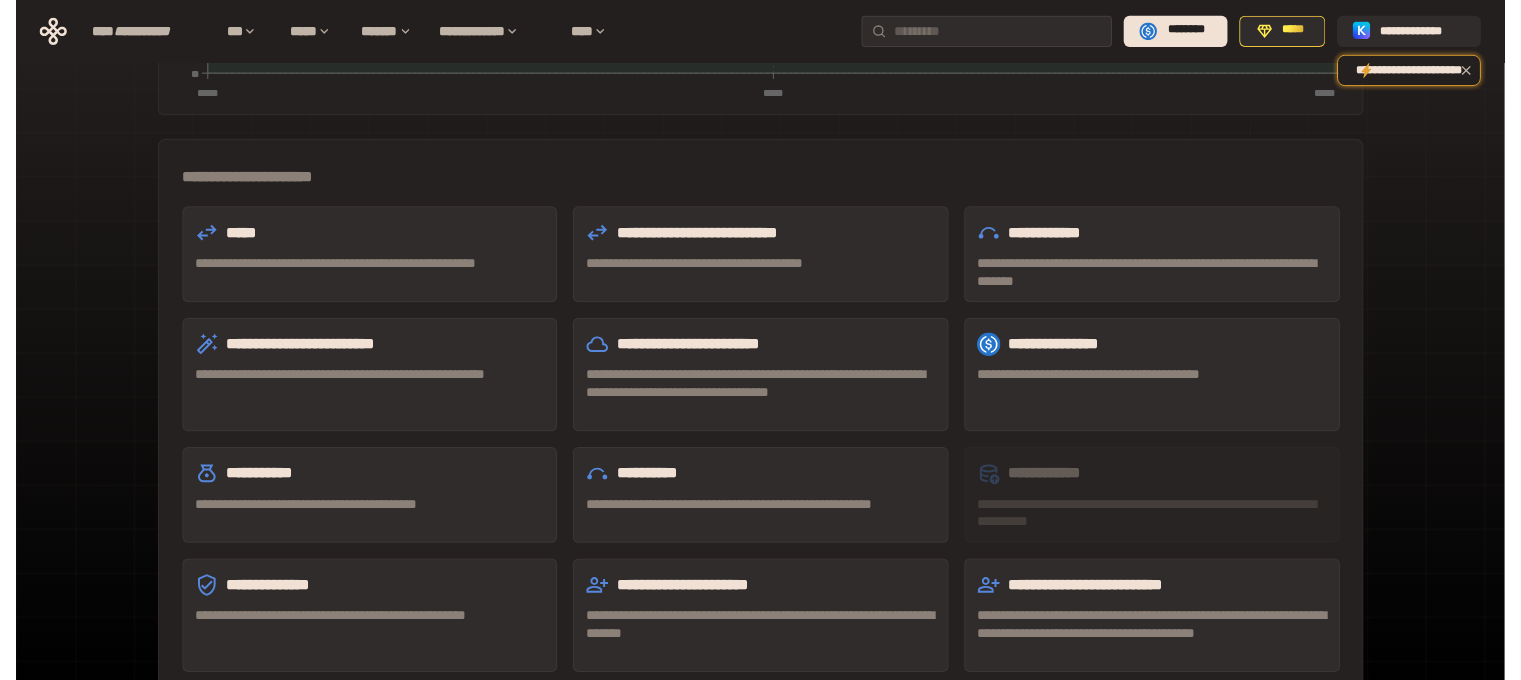 scroll, scrollTop: 124, scrollLeft: 0, axis: vertical 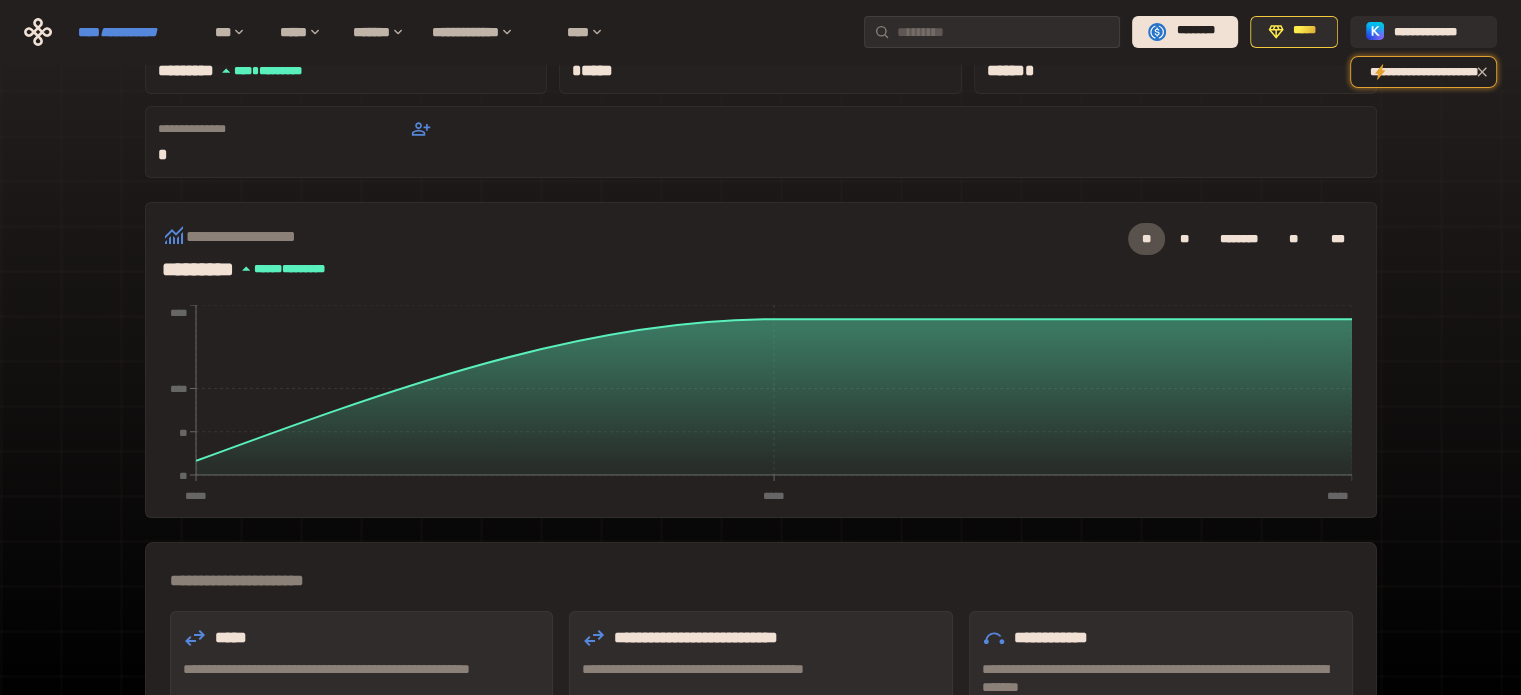 click on "**********" at bounding box center [128, 32] 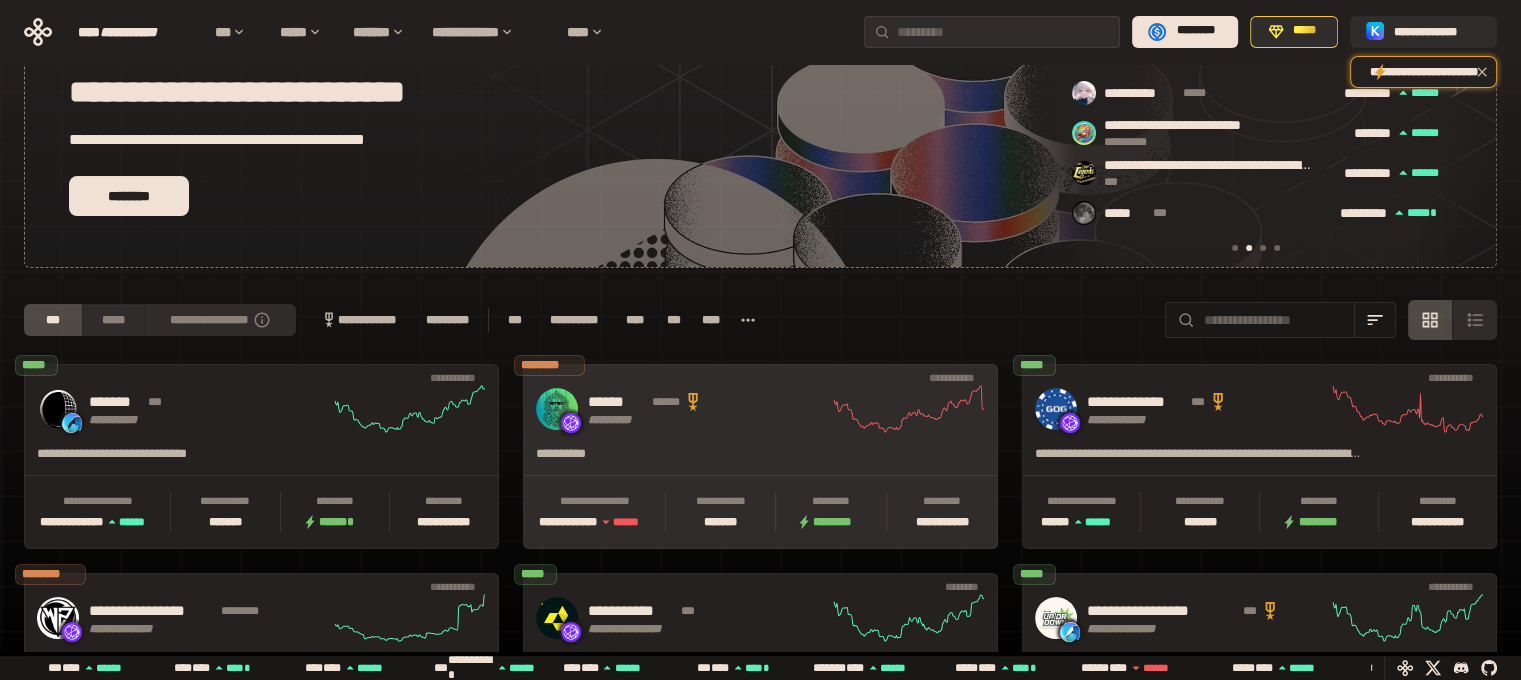 scroll, scrollTop: 0, scrollLeft: 436, axis: horizontal 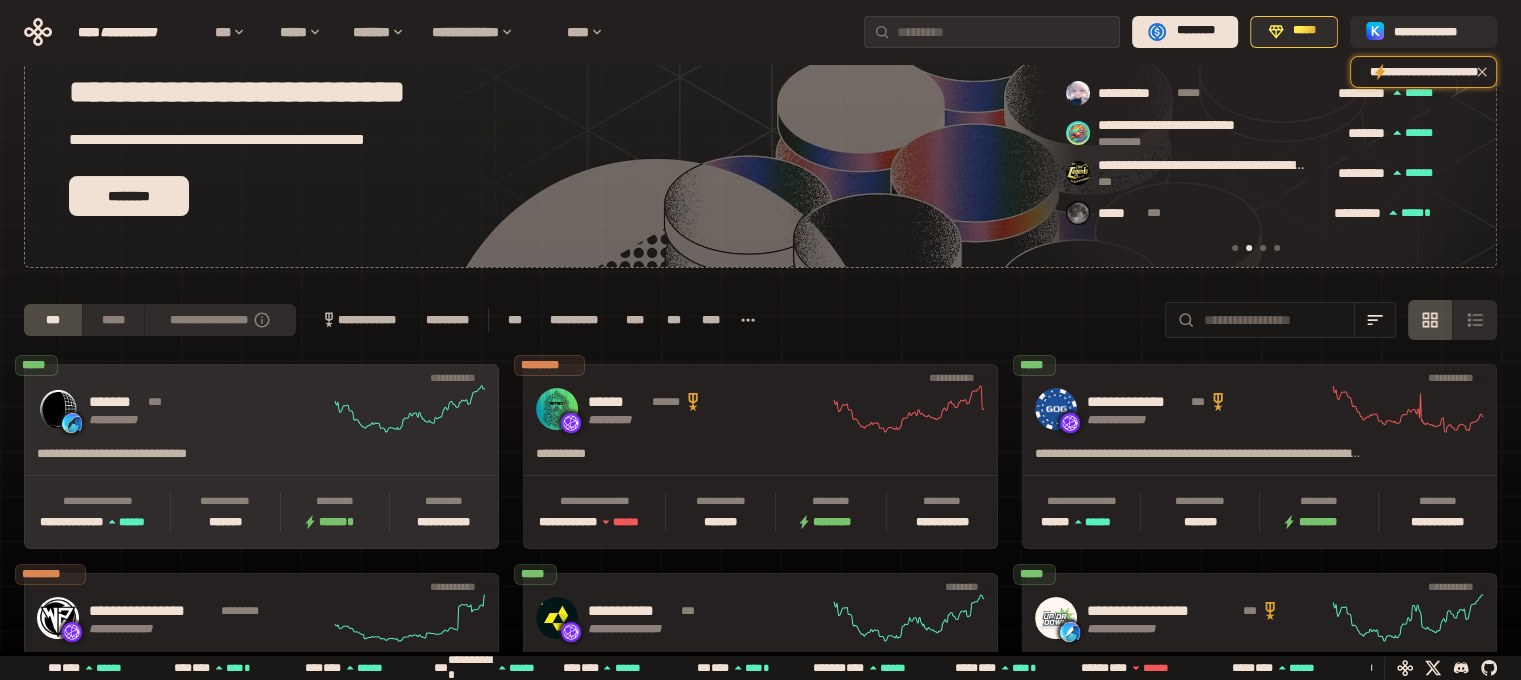 click 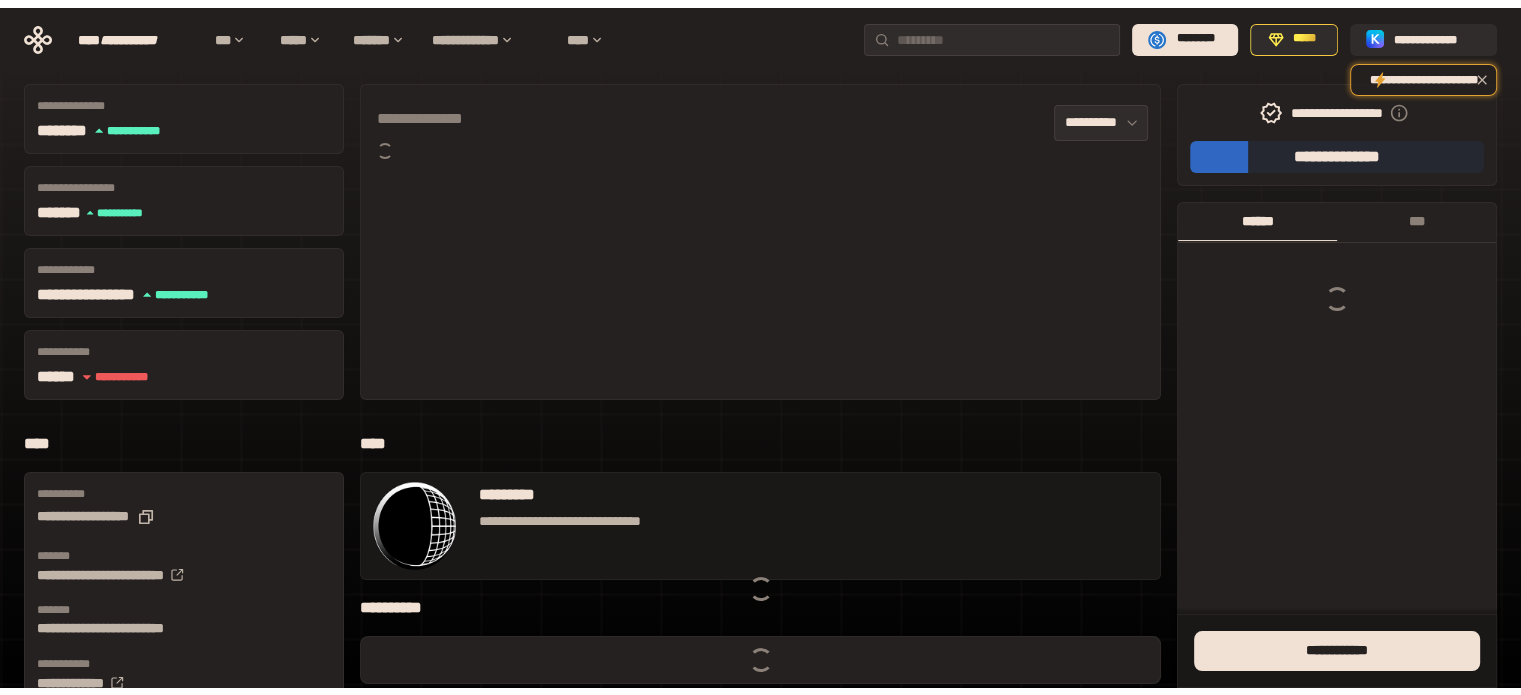 scroll, scrollTop: 0, scrollLeft: 0, axis: both 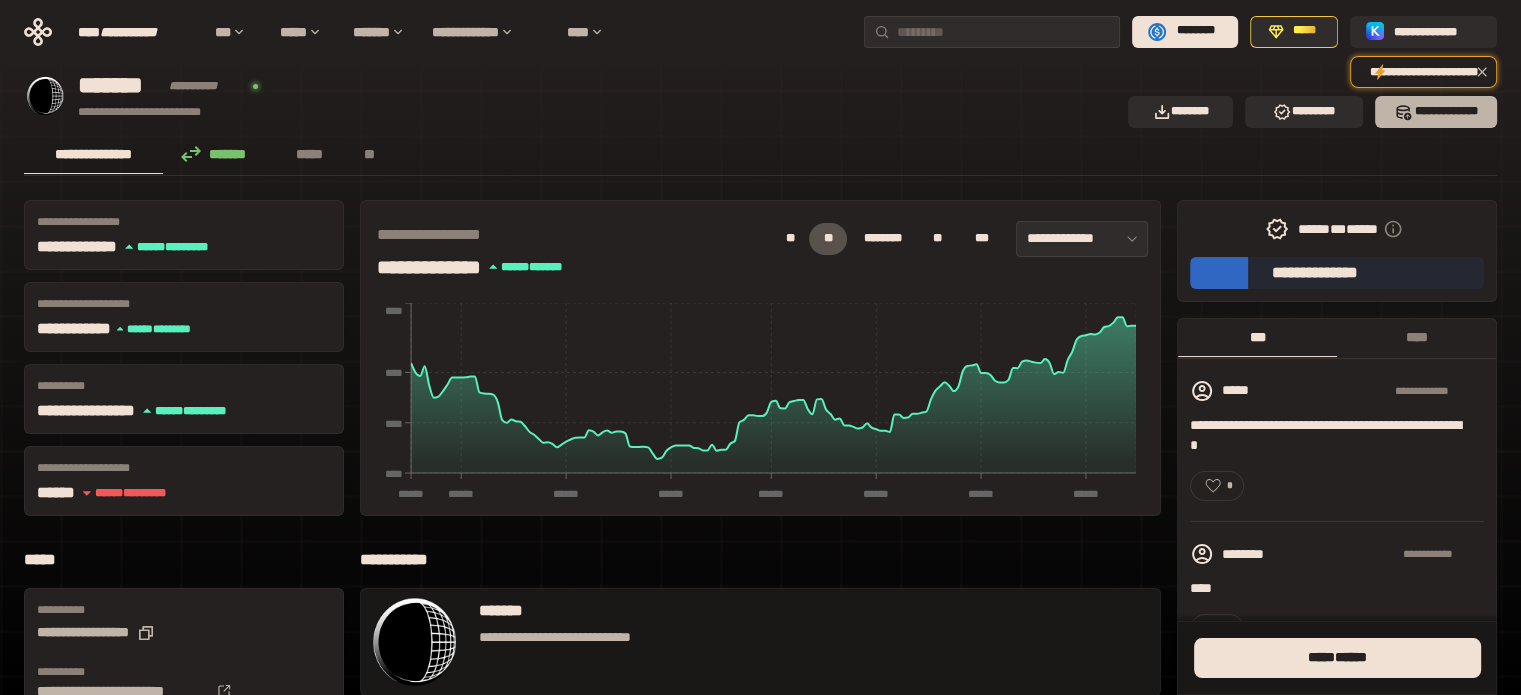click on "******** ****" at bounding box center [1436, 112] 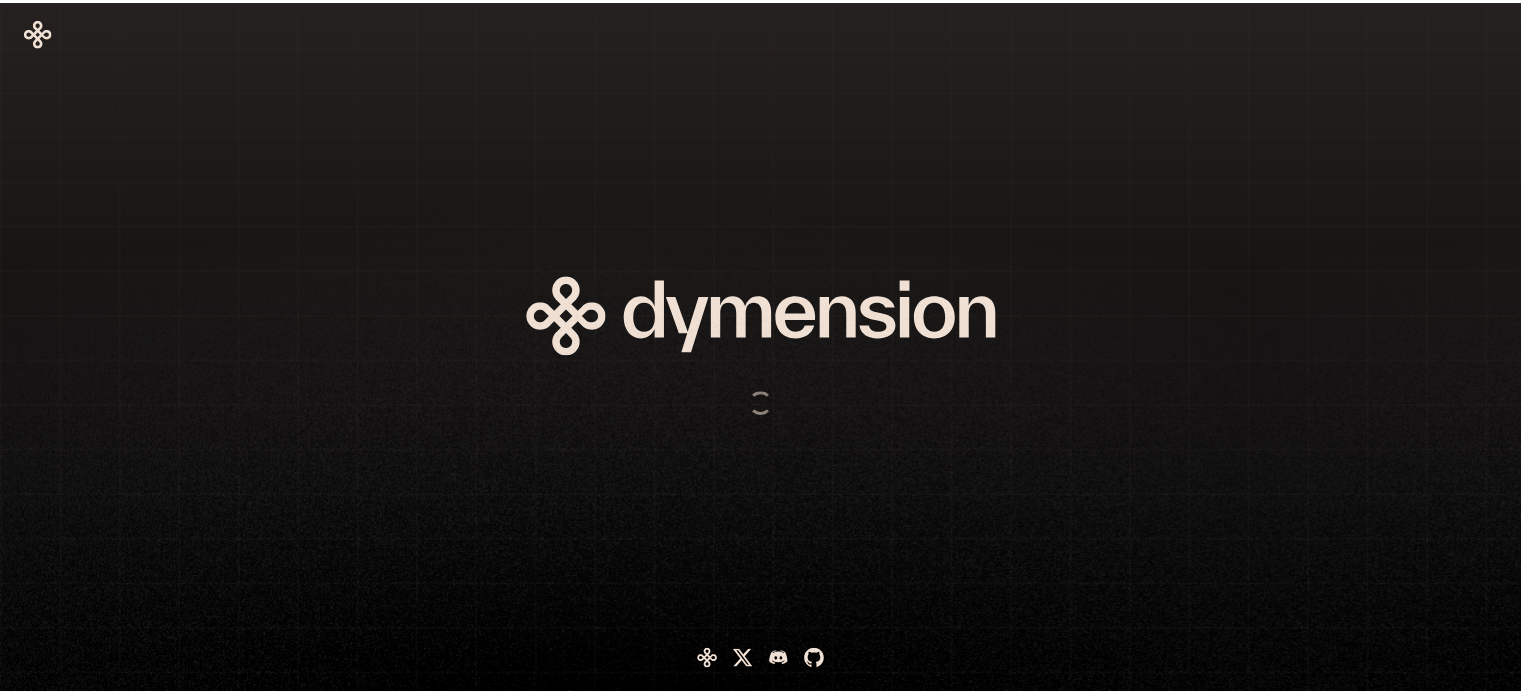 scroll, scrollTop: 0, scrollLeft: 0, axis: both 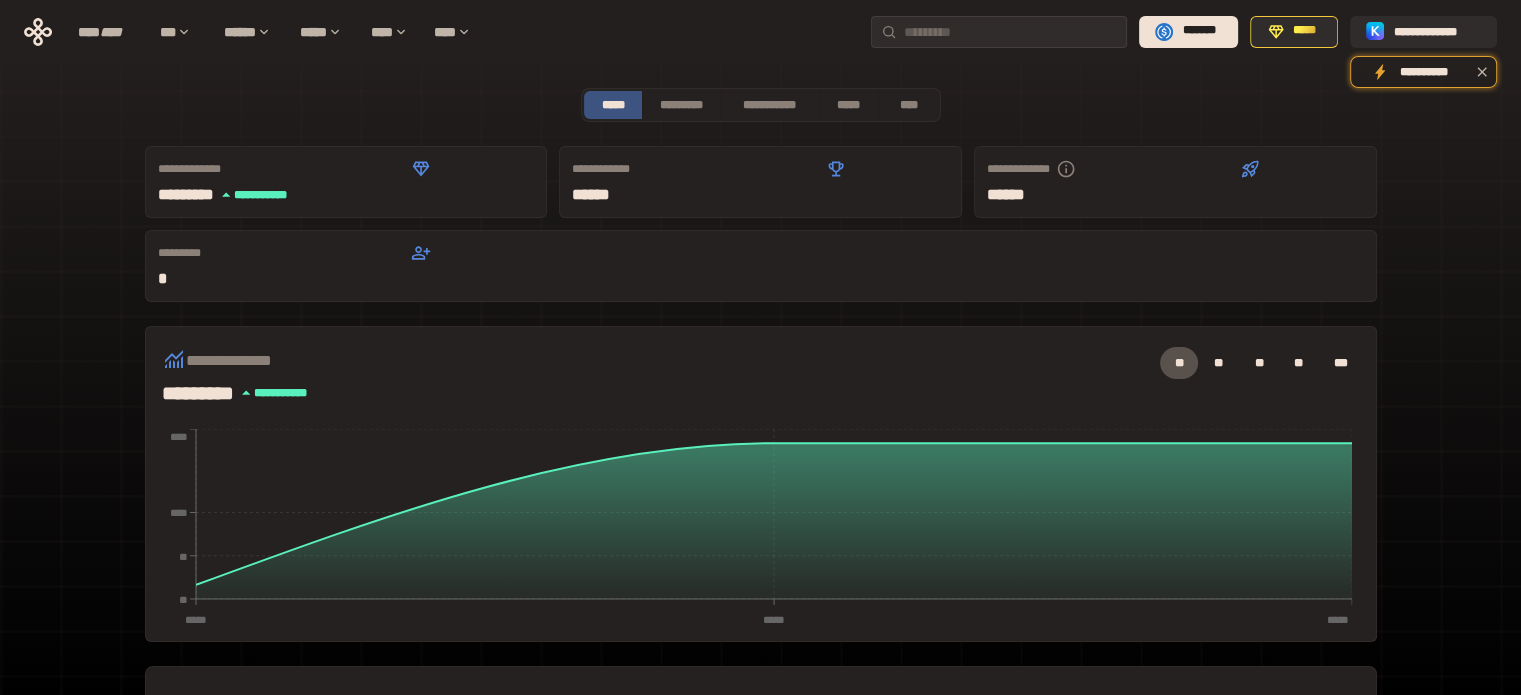 click 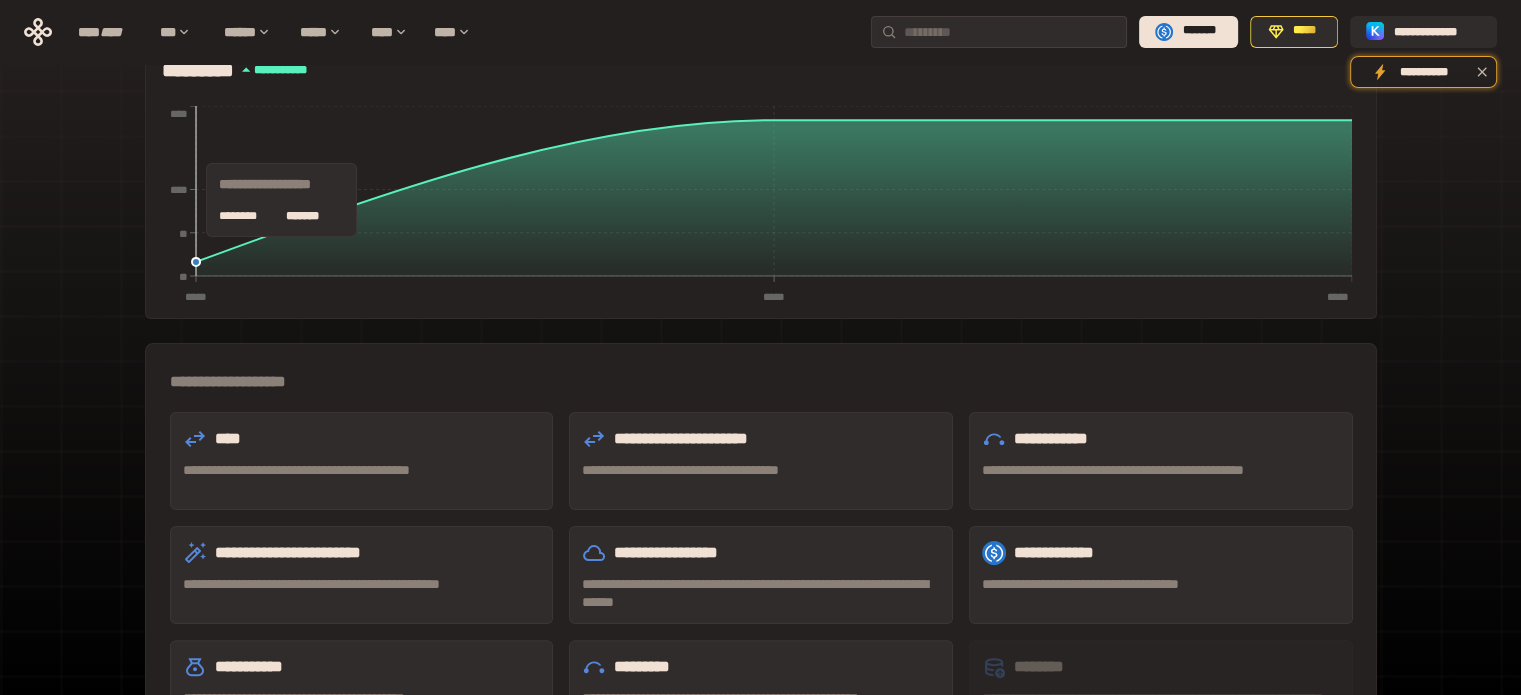 scroll, scrollTop: 400, scrollLeft: 0, axis: vertical 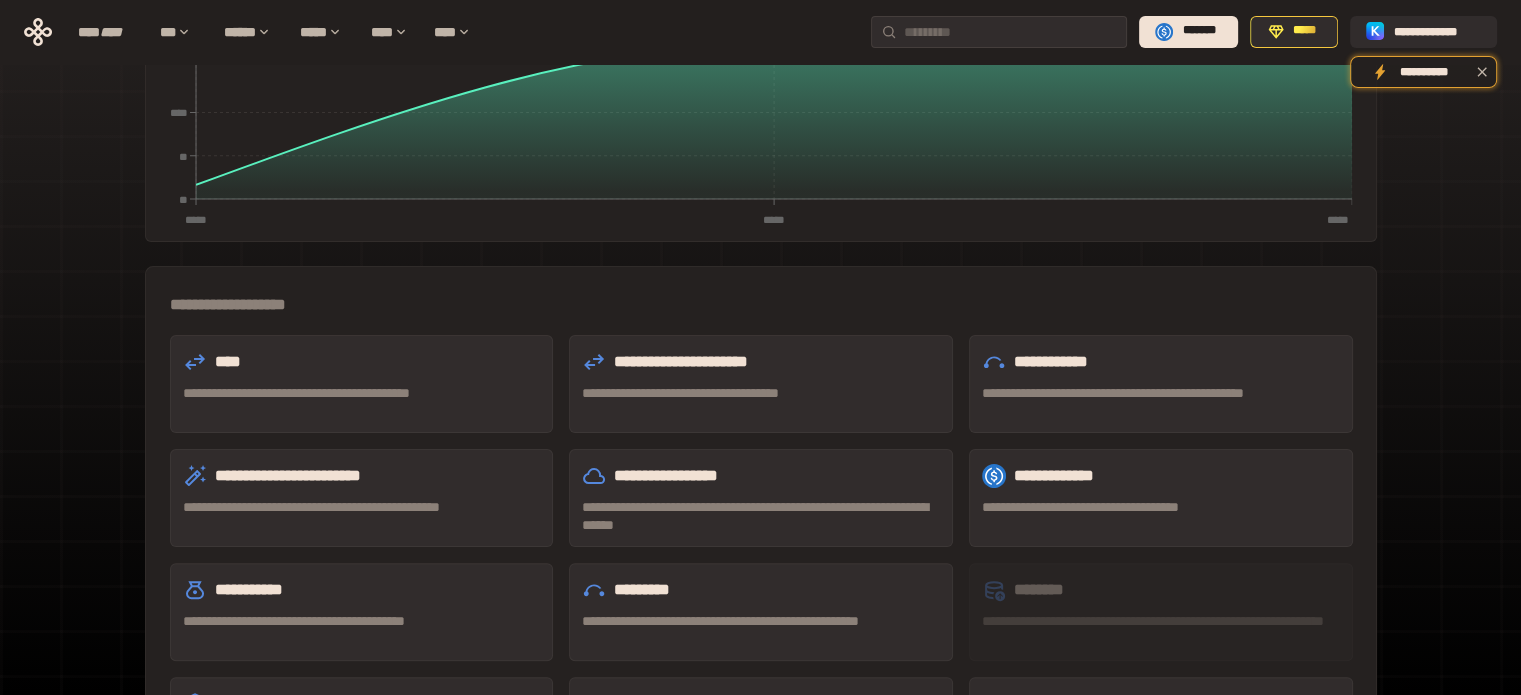drag, startPoint x: 1200, startPoint y: 293, endPoint x: 1359, endPoint y: 195, distance: 186.77527 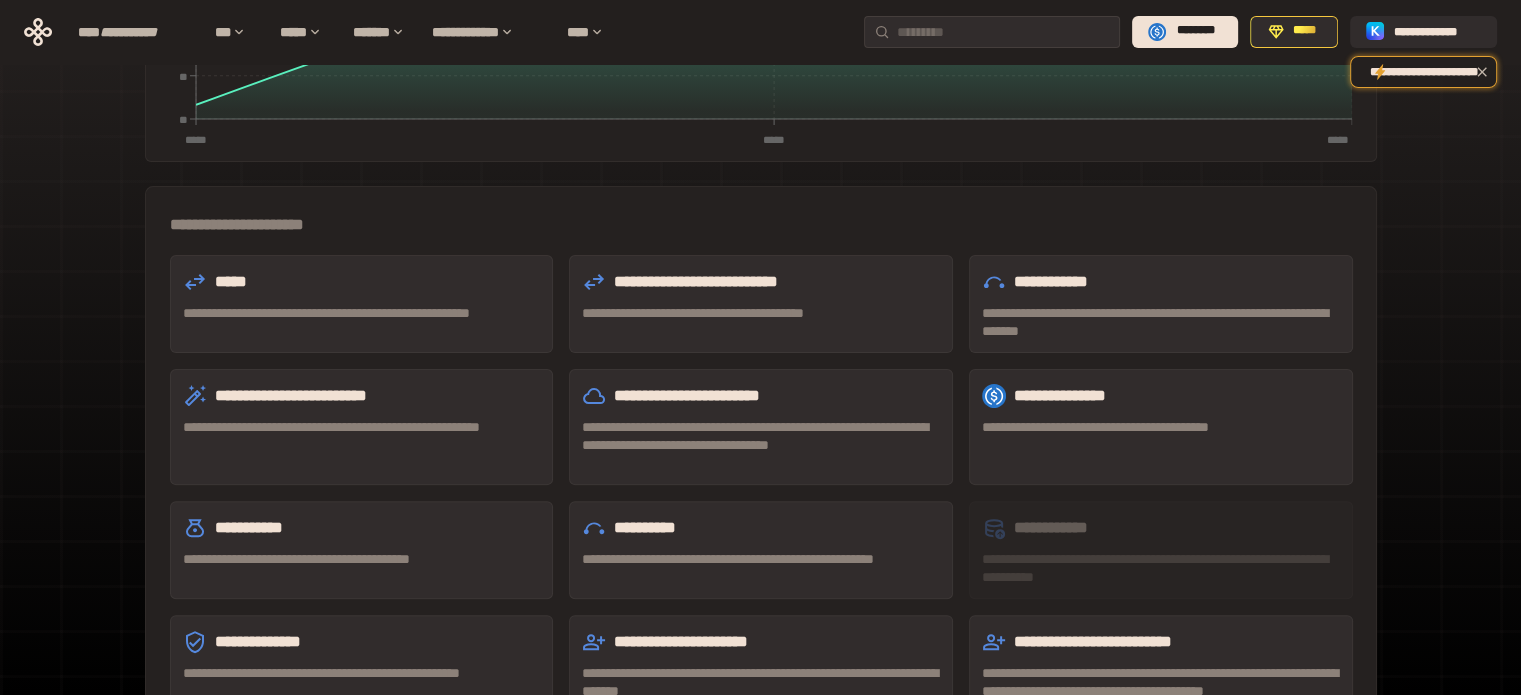 scroll, scrollTop: 515, scrollLeft: 0, axis: vertical 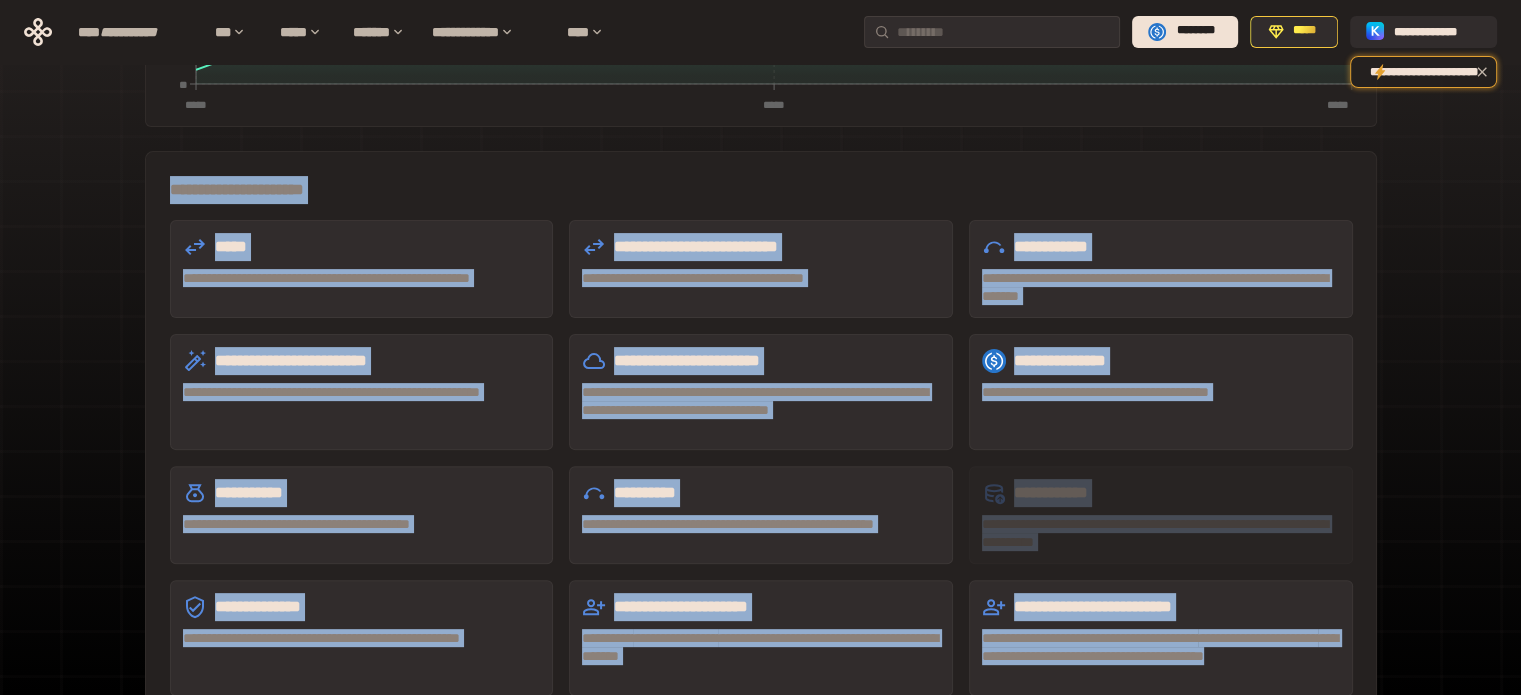 drag, startPoint x: 148, startPoint y: 99, endPoint x: 1345, endPoint y: 614, distance: 1303.0863 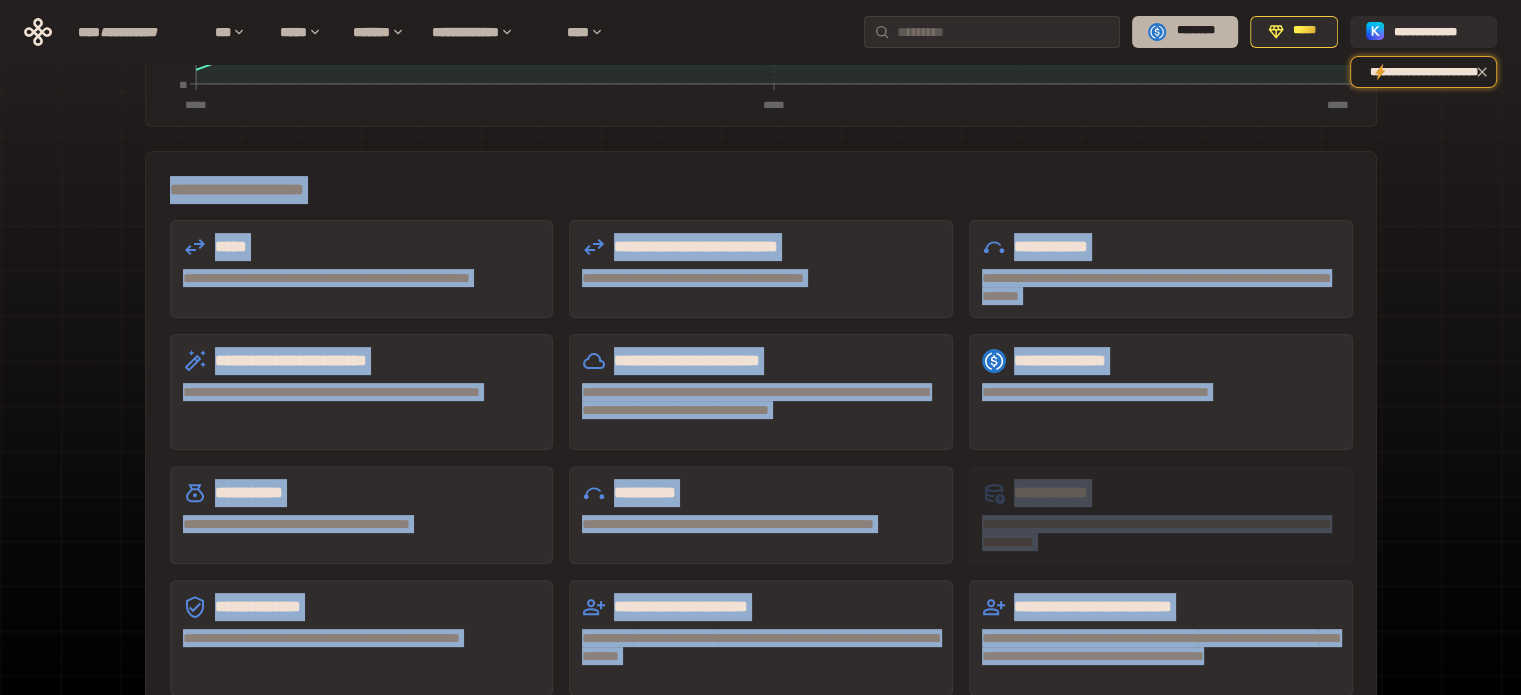 click on "********" at bounding box center [1196, 30] 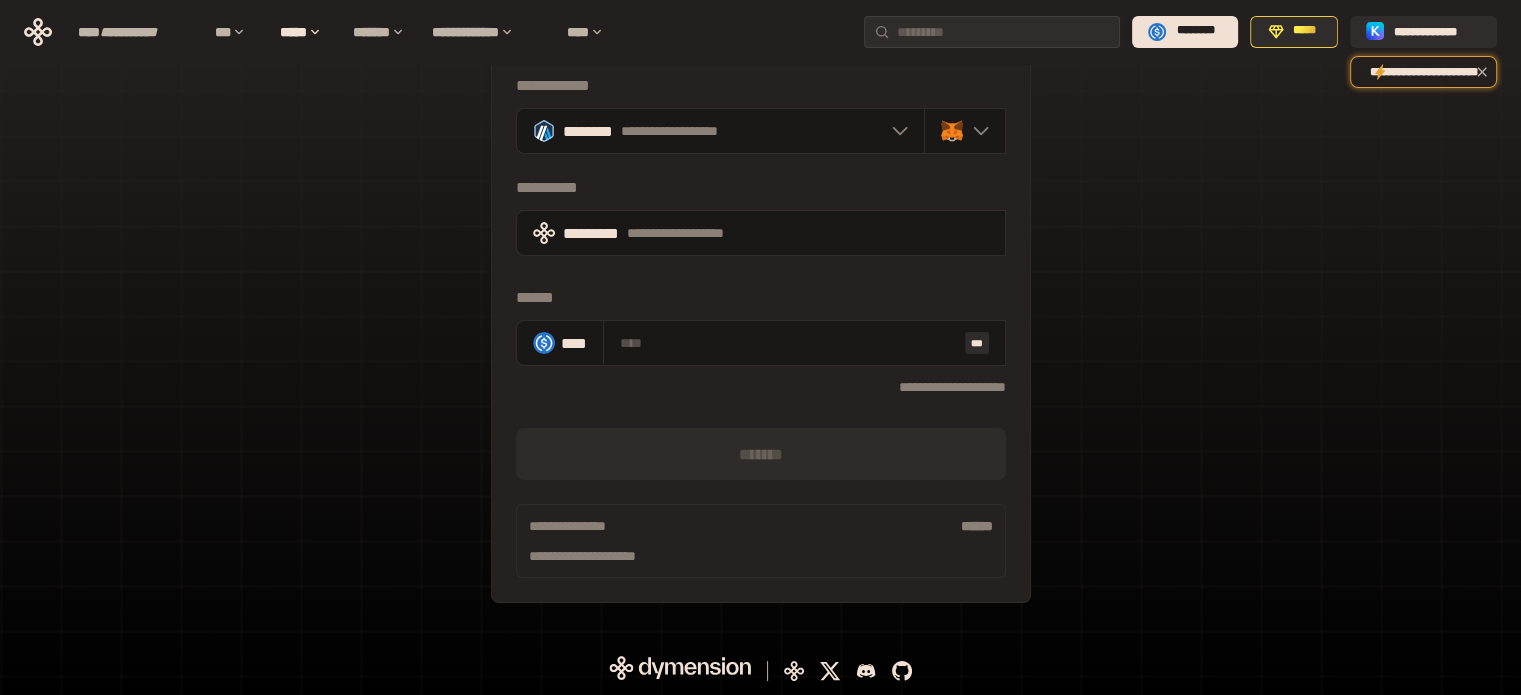 scroll, scrollTop: 92, scrollLeft: 0, axis: vertical 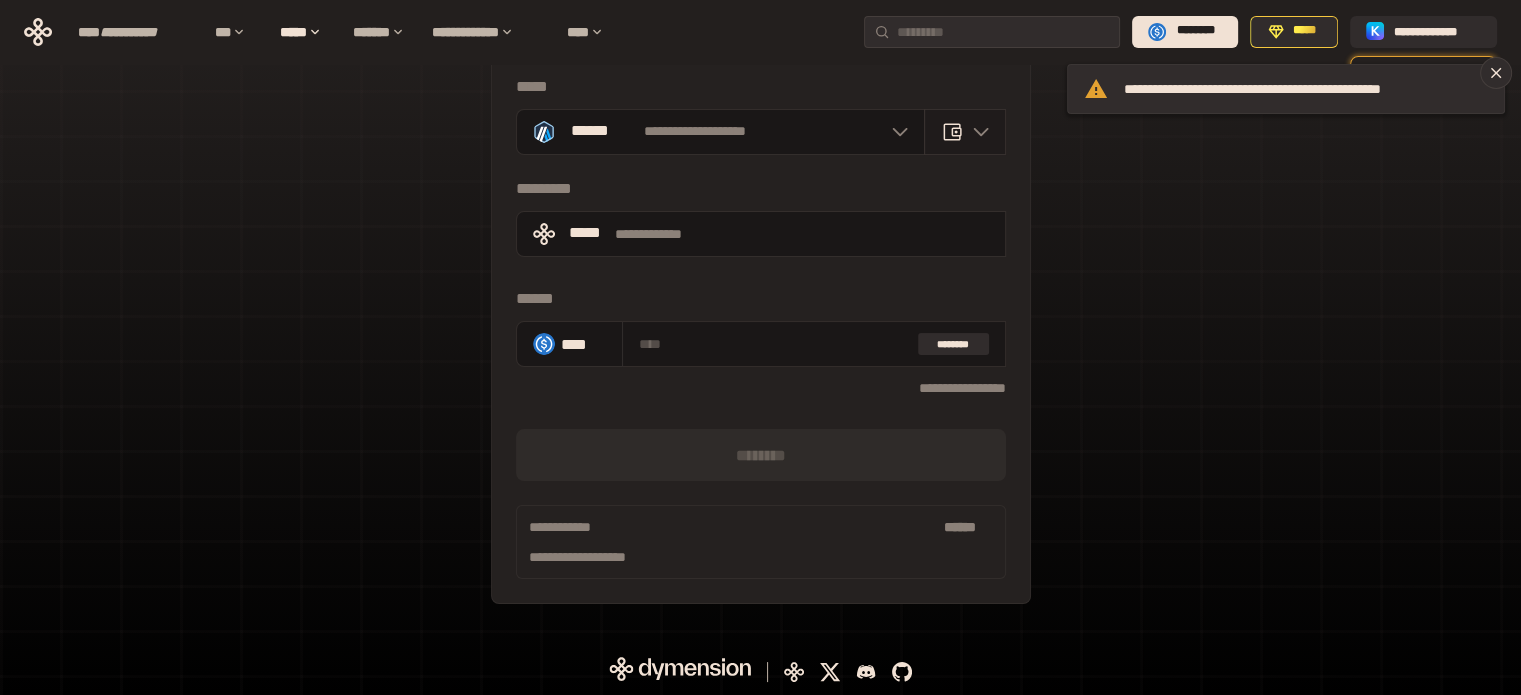 click 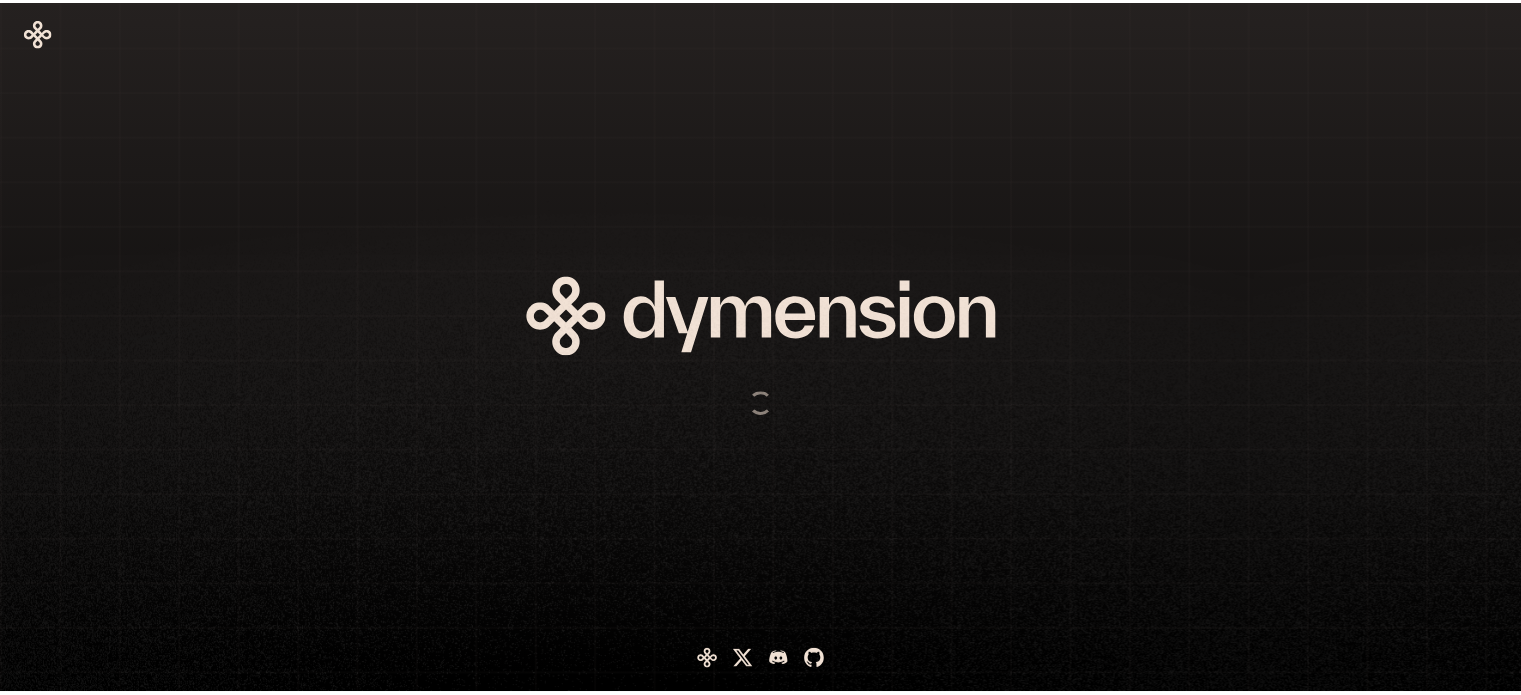 scroll, scrollTop: 0, scrollLeft: 0, axis: both 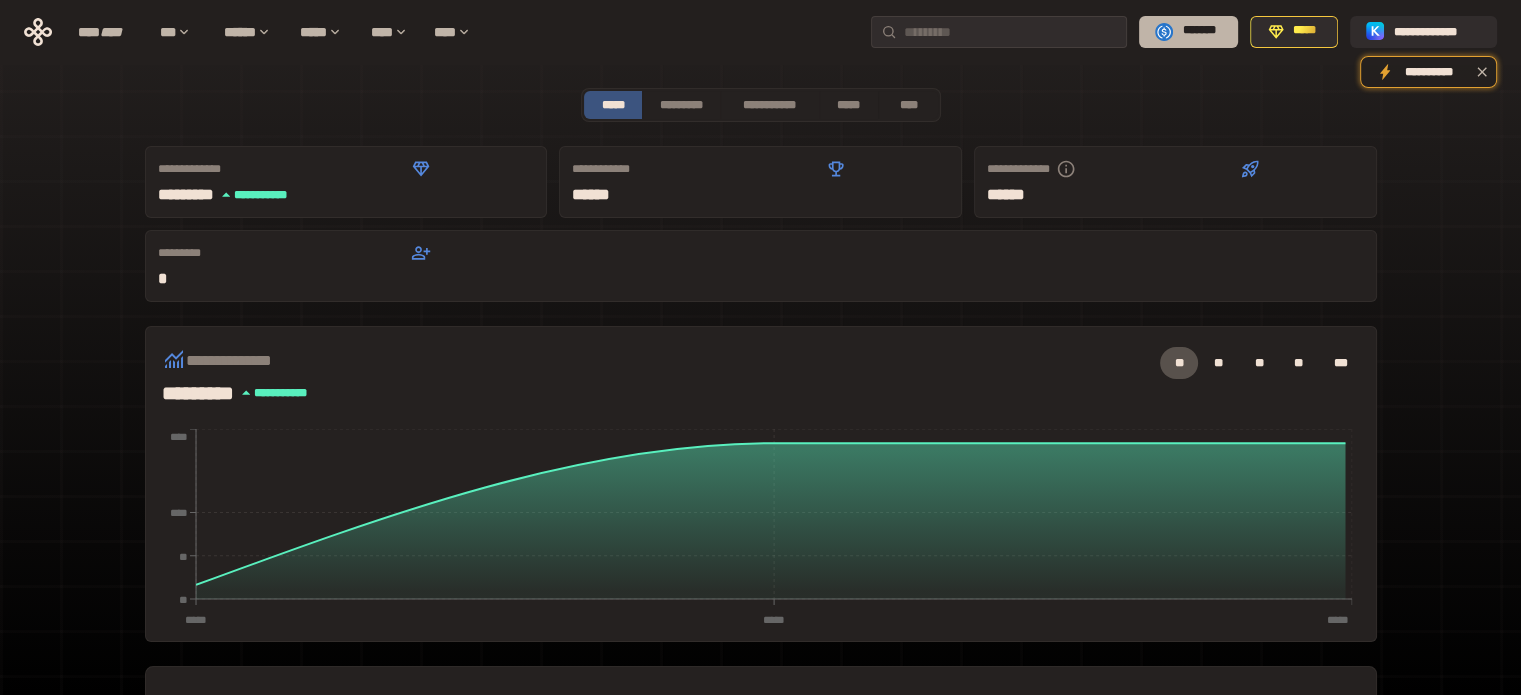 click on "*******" at bounding box center [1188, 32] 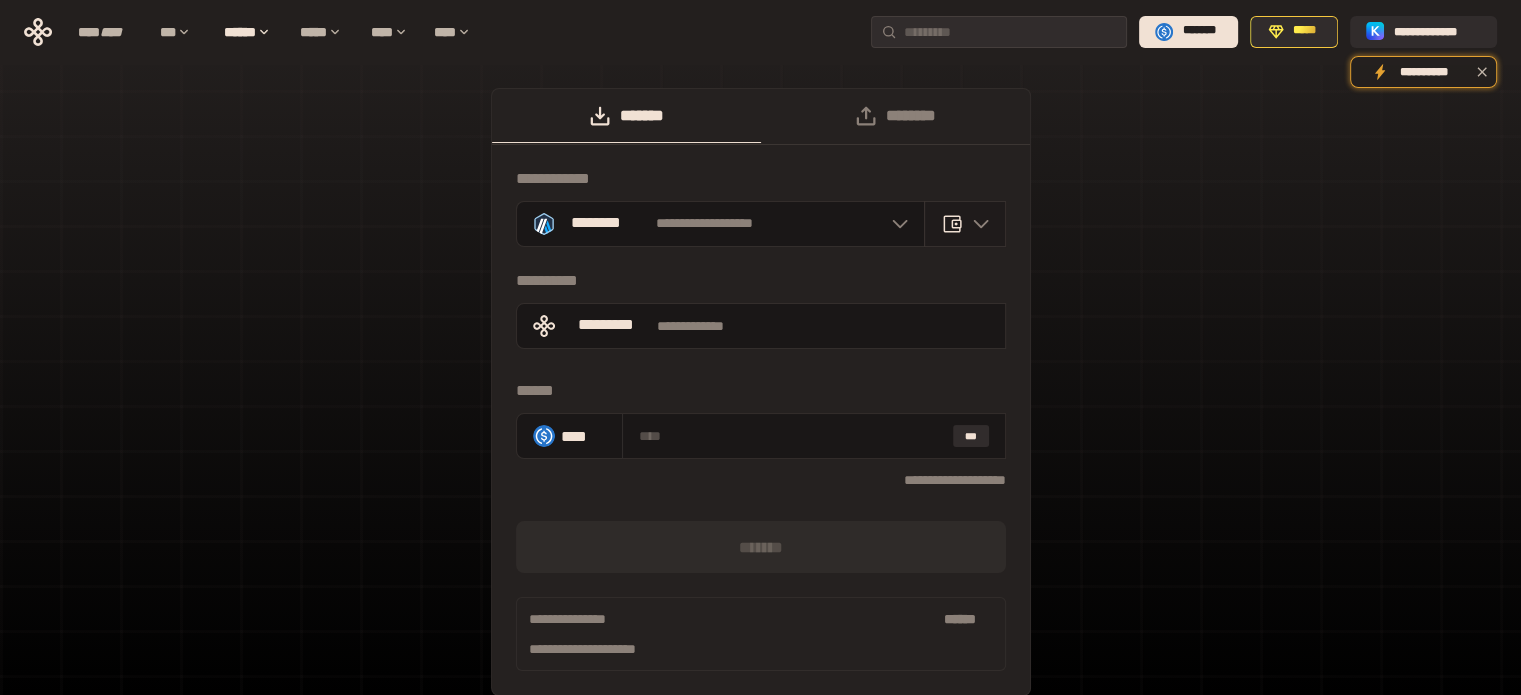 click at bounding box center (976, 224) 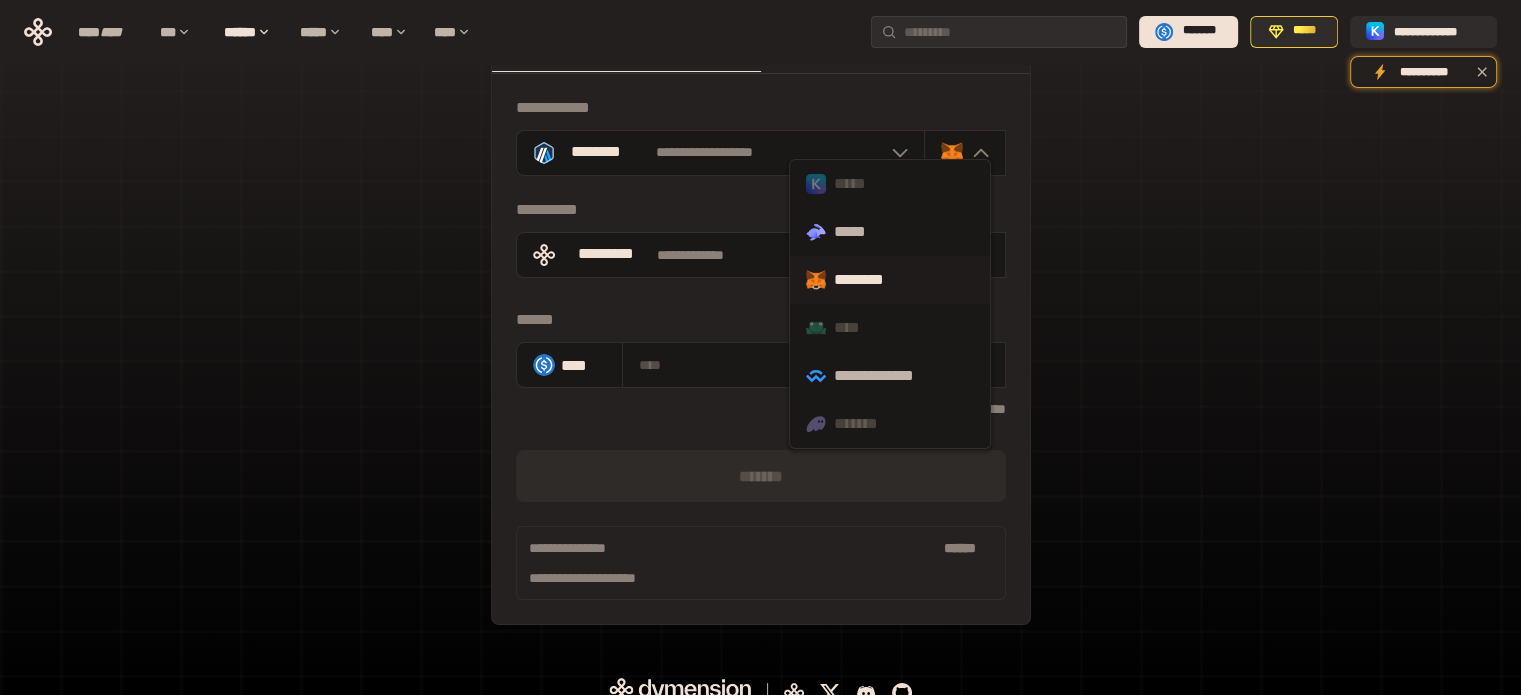 scroll, scrollTop: 92, scrollLeft: 0, axis: vertical 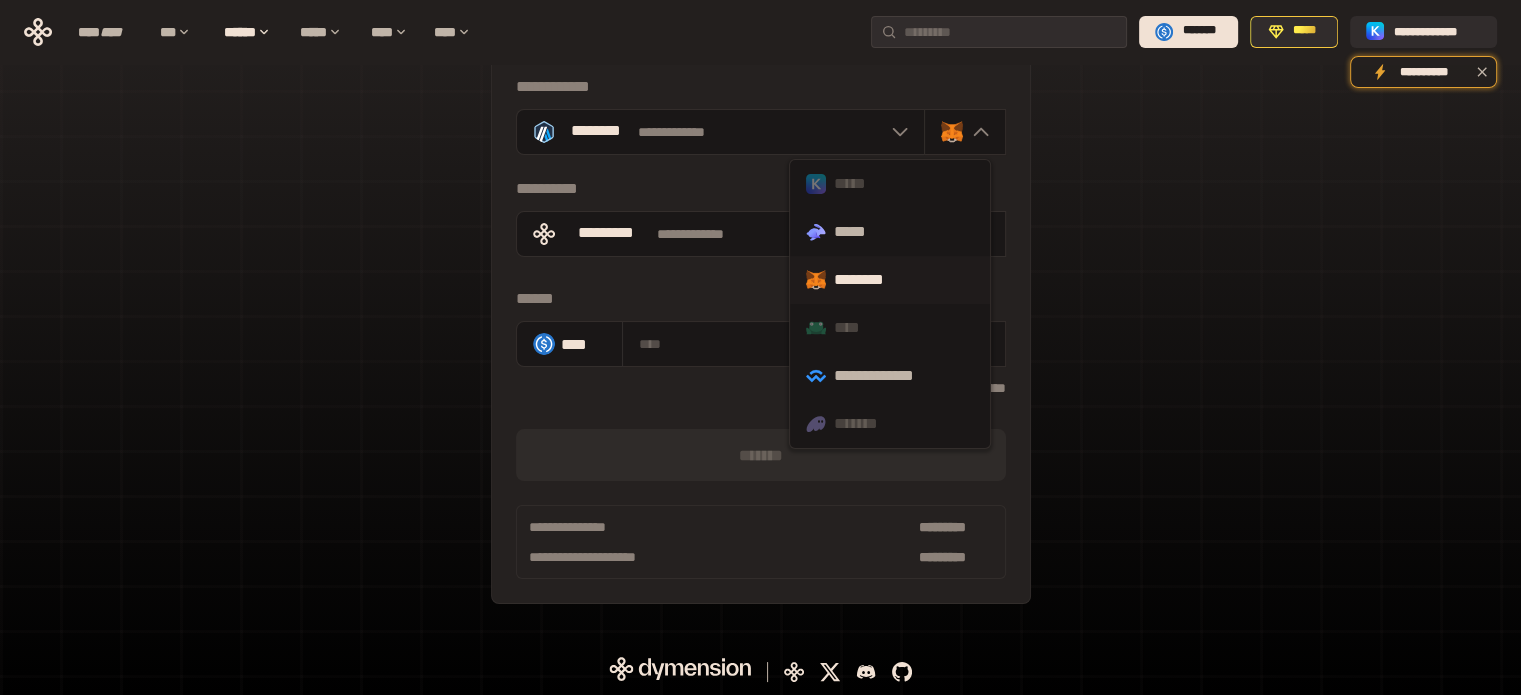 click on "**********" at bounding box center (760, 310) 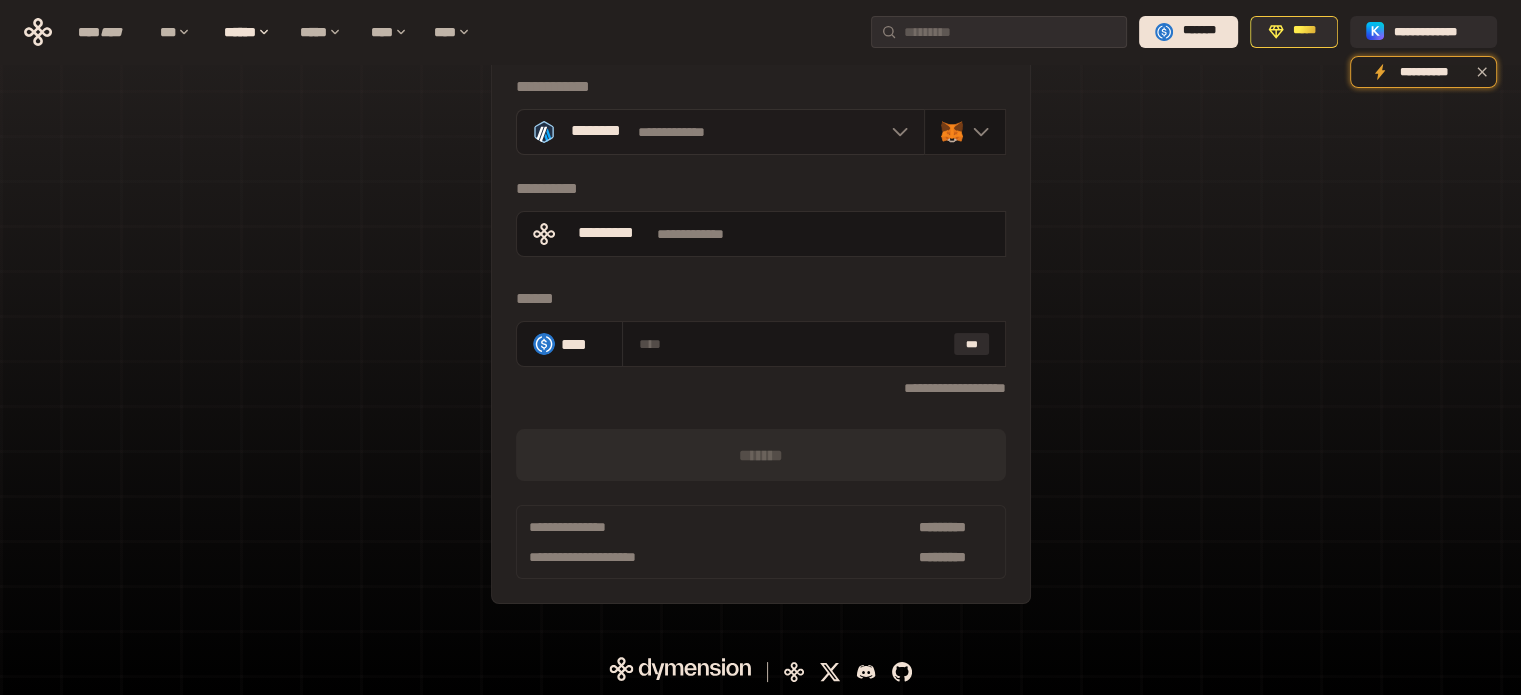 click on "**********" at bounding box center [720, 132] 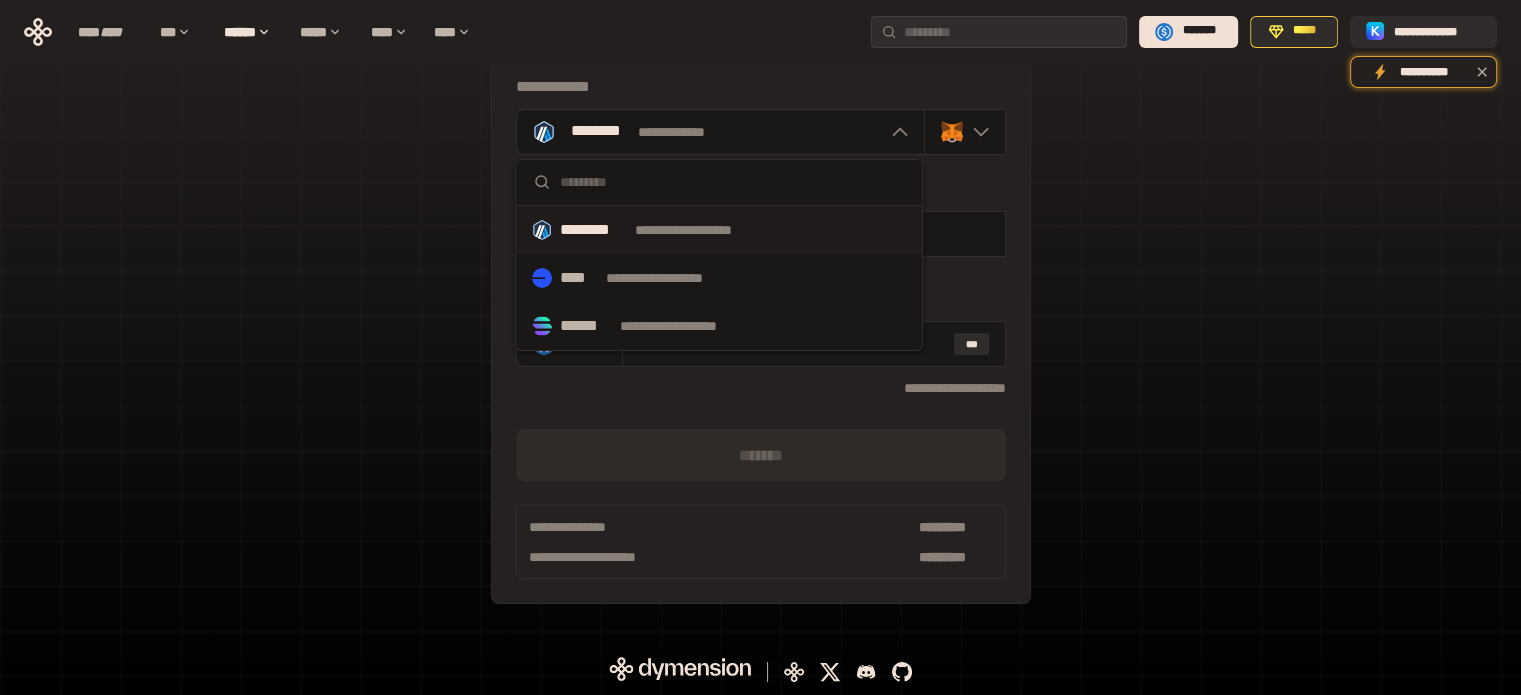 click on "**********" at bounding box center [760, 310] 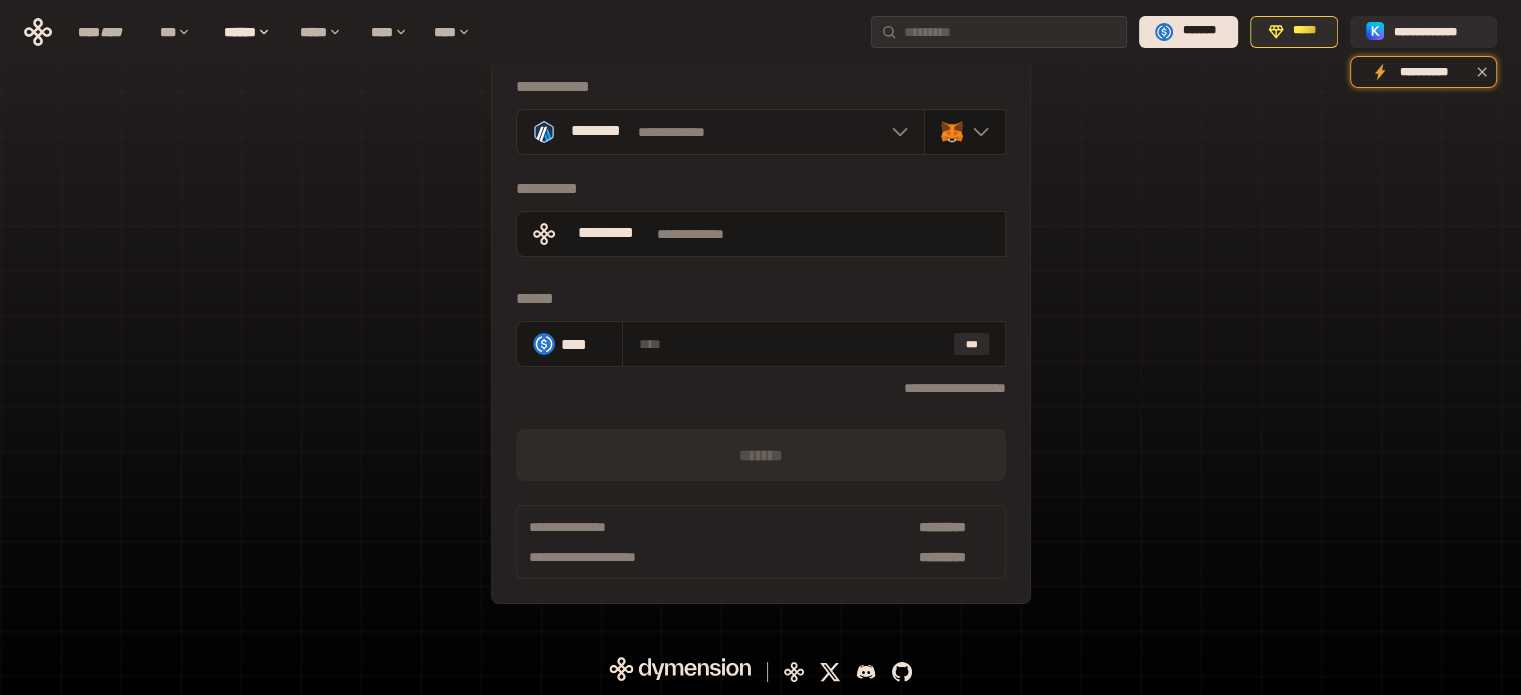 click on "**********" at bounding box center (720, 132) 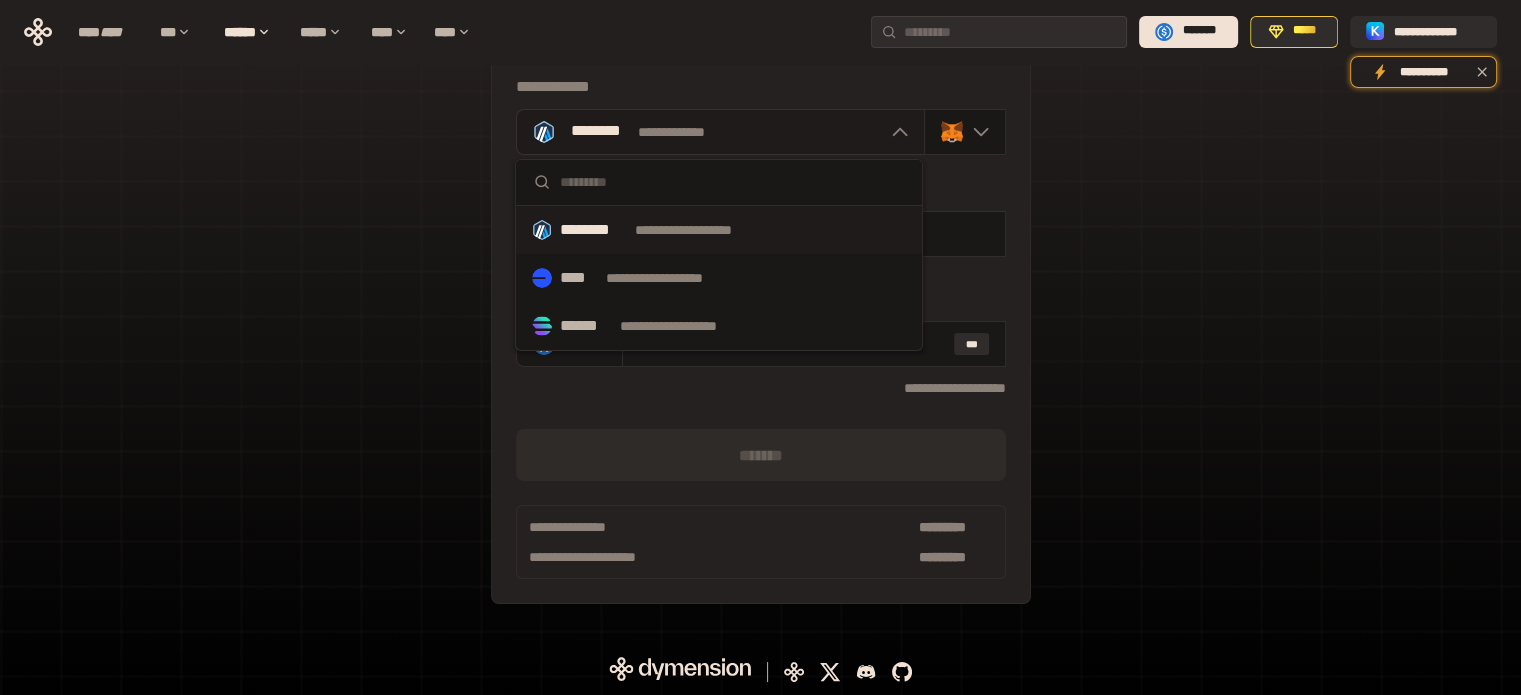 click on "**********" at bounding box center (720, 132) 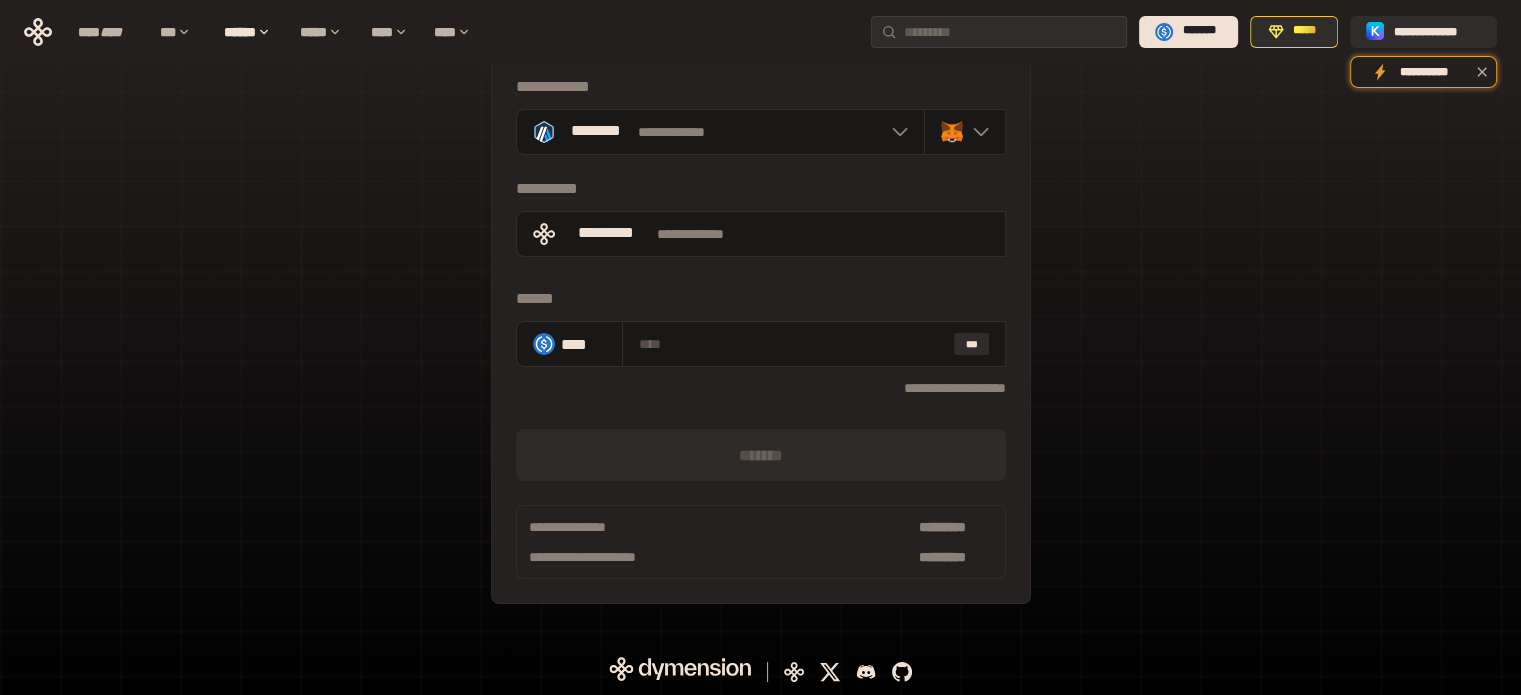 click on "**********" at bounding box center (761, 300) 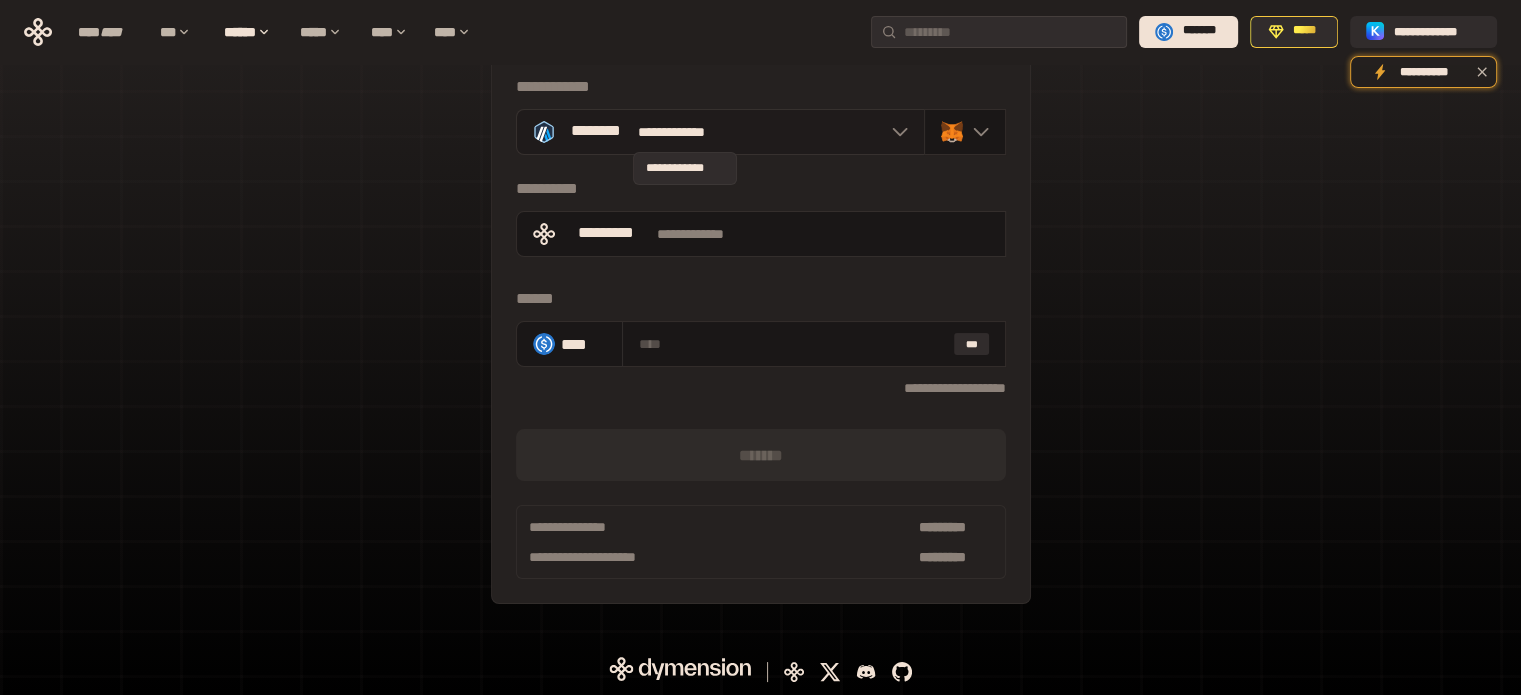 click on "**********" at bounding box center [685, 132] 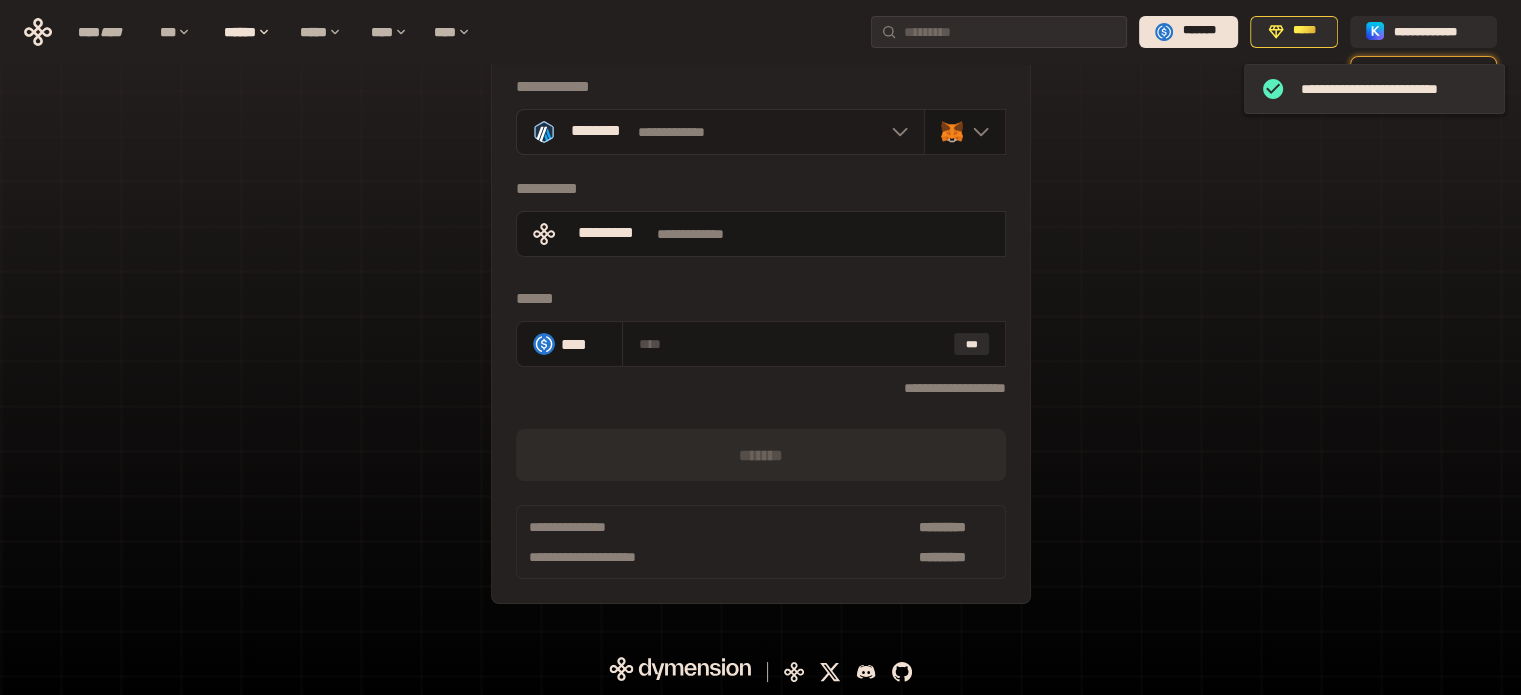 click 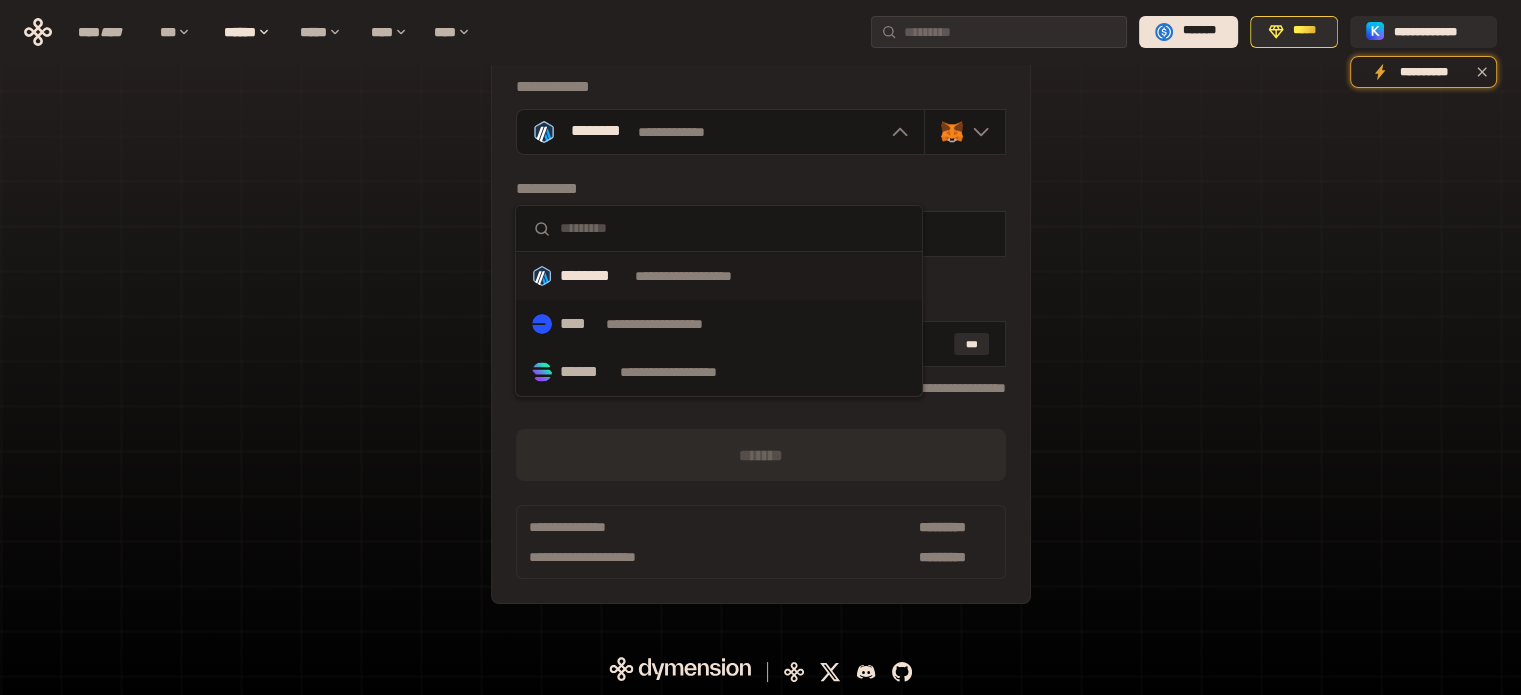scroll, scrollTop: 0, scrollLeft: 0, axis: both 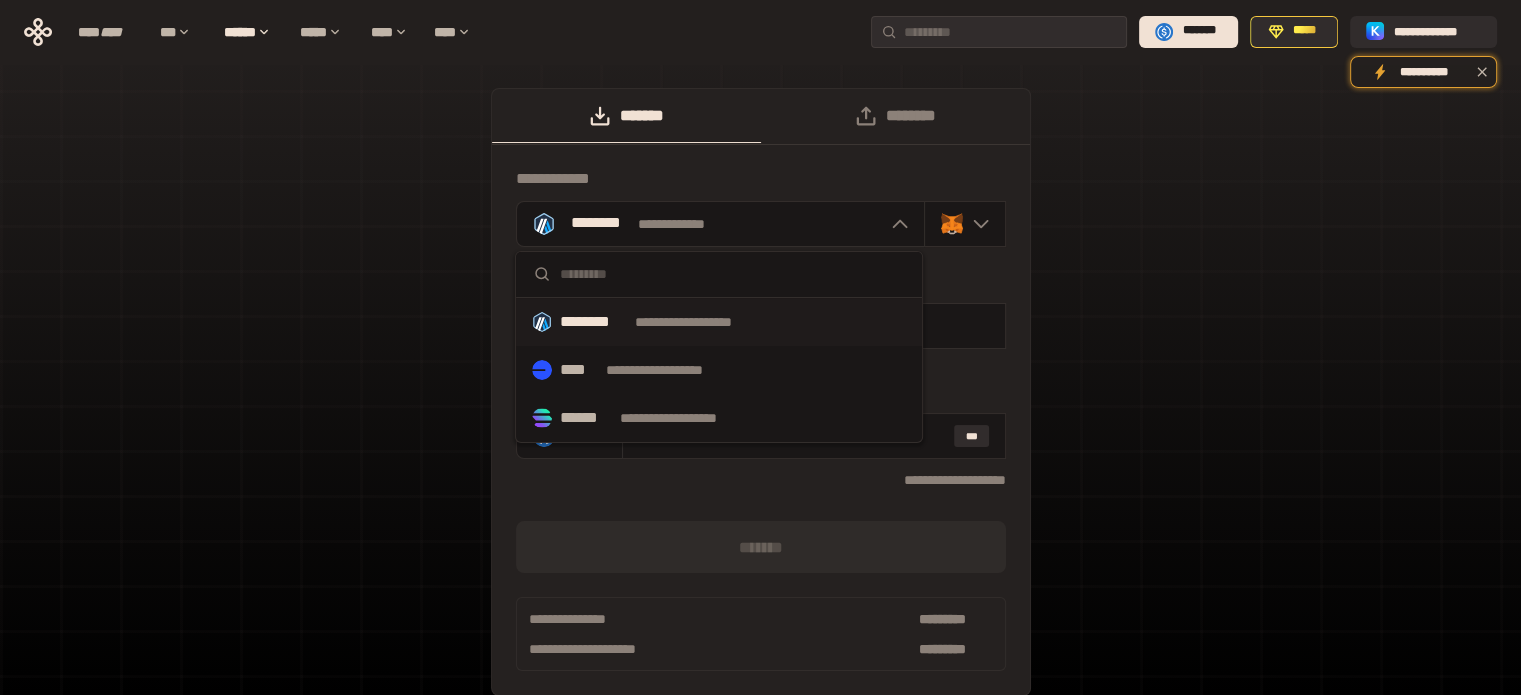 click at bounding box center (733, 274) 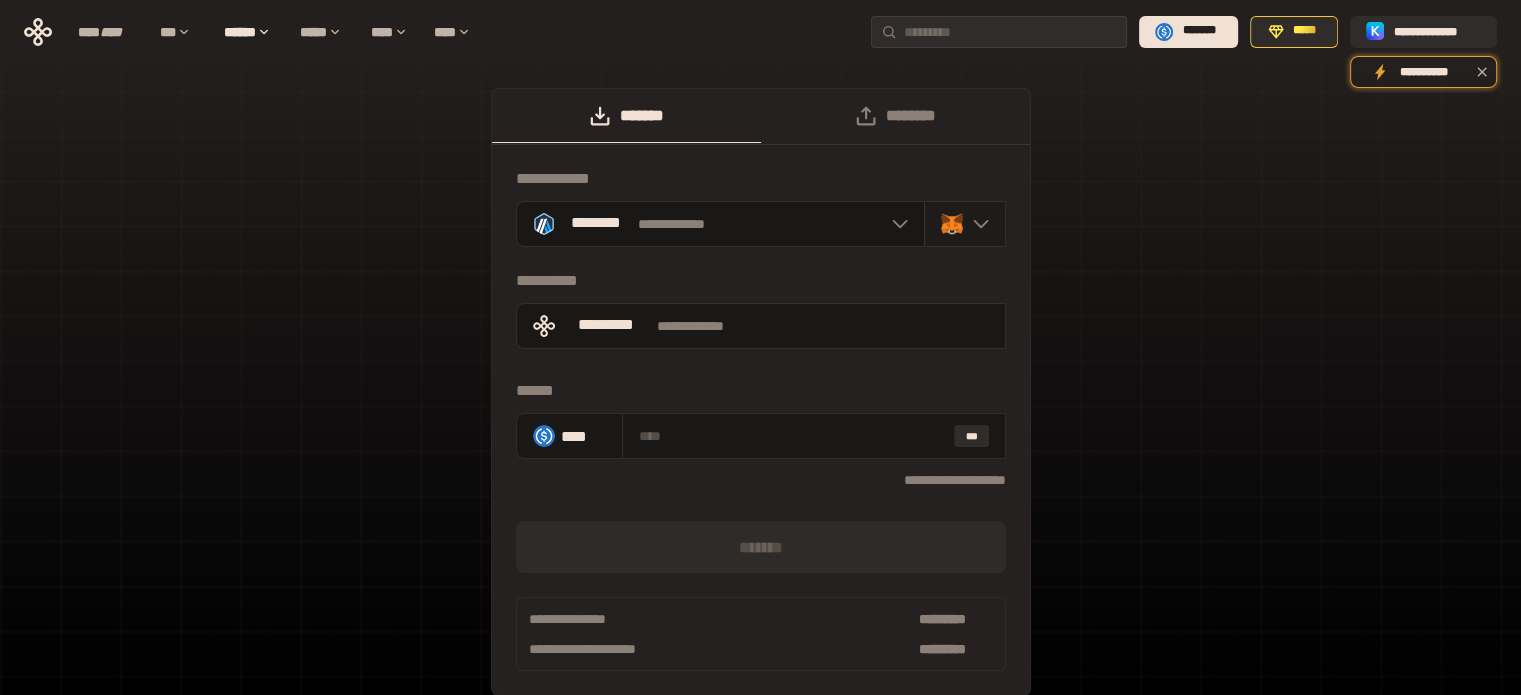 click at bounding box center [965, 224] 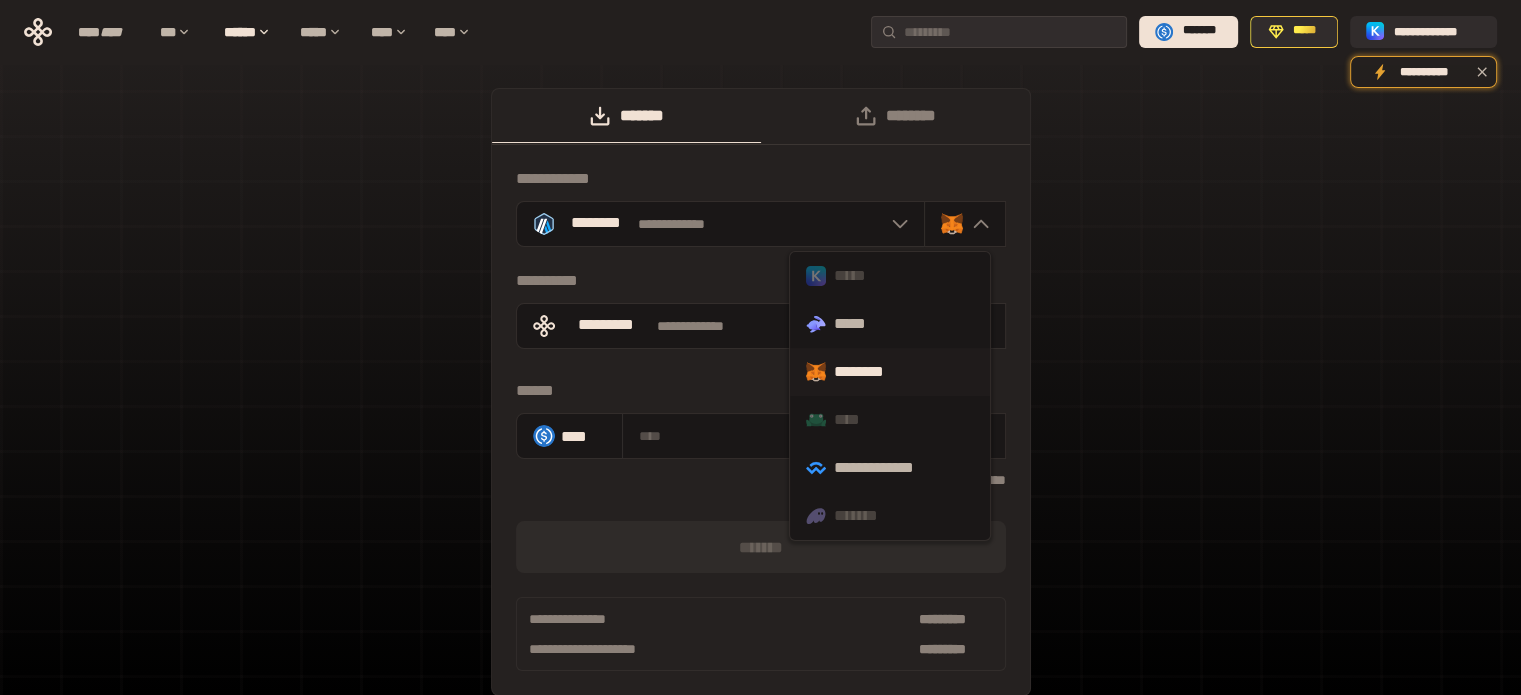click on "*****" at bounding box center (890, 276) 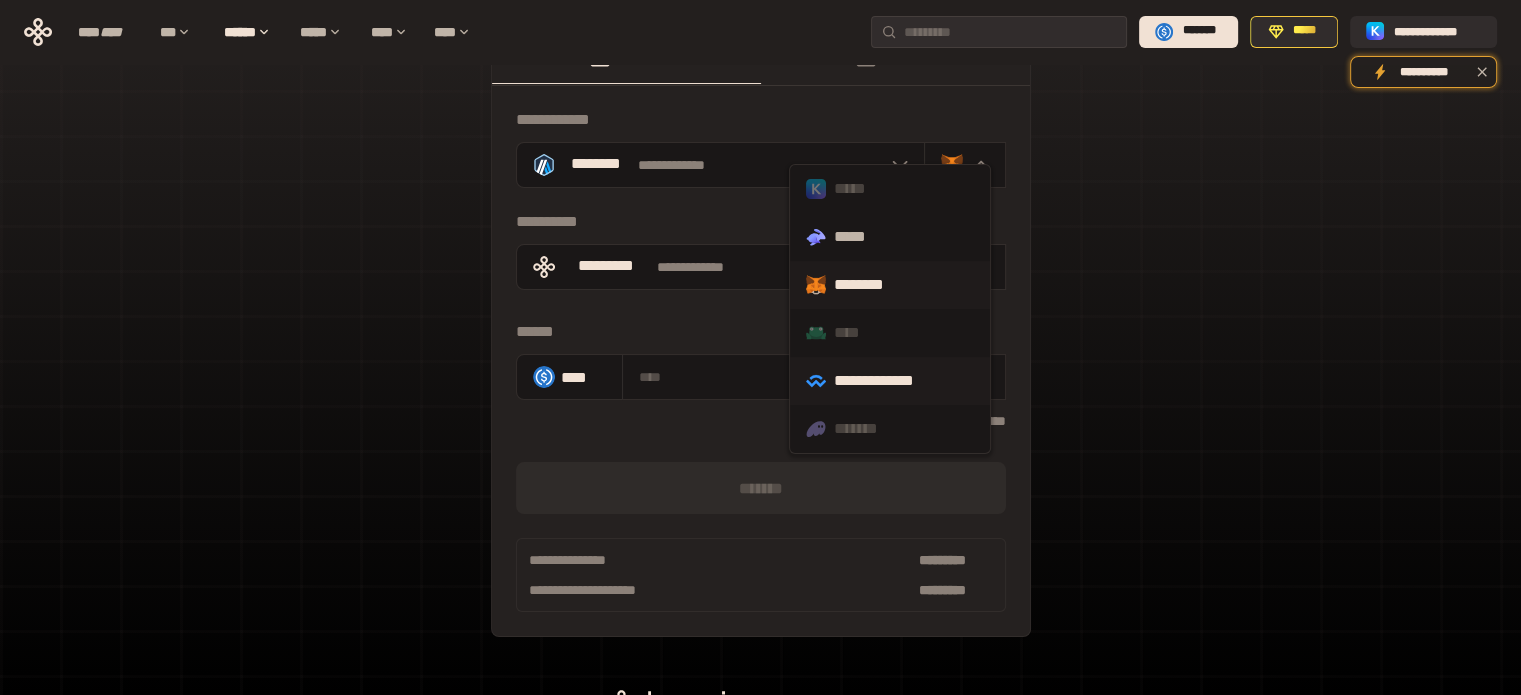 scroll, scrollTop: 92, scrollLeft: 0, axis: vertical 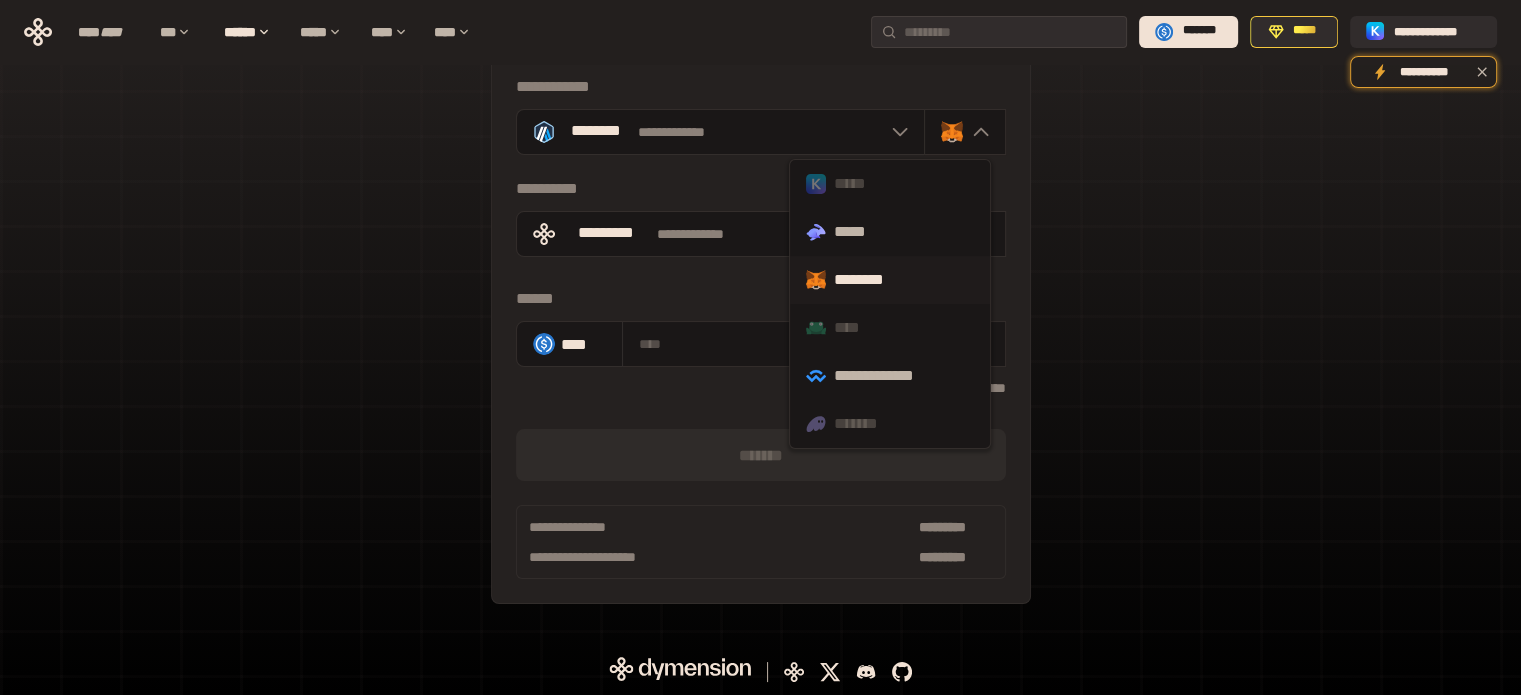 click on "**********" at bounding box center [760, 310] 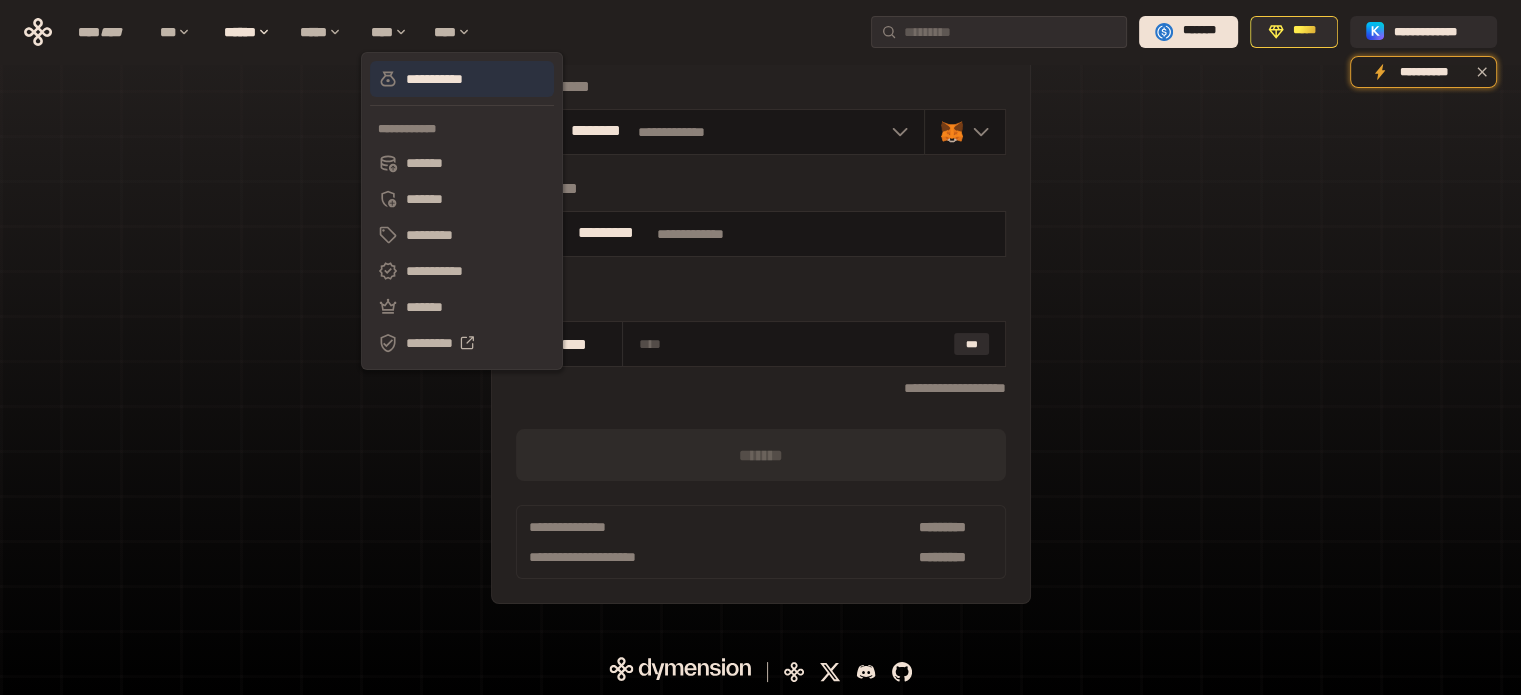 click on "**********" at bounding box center [462, 79] 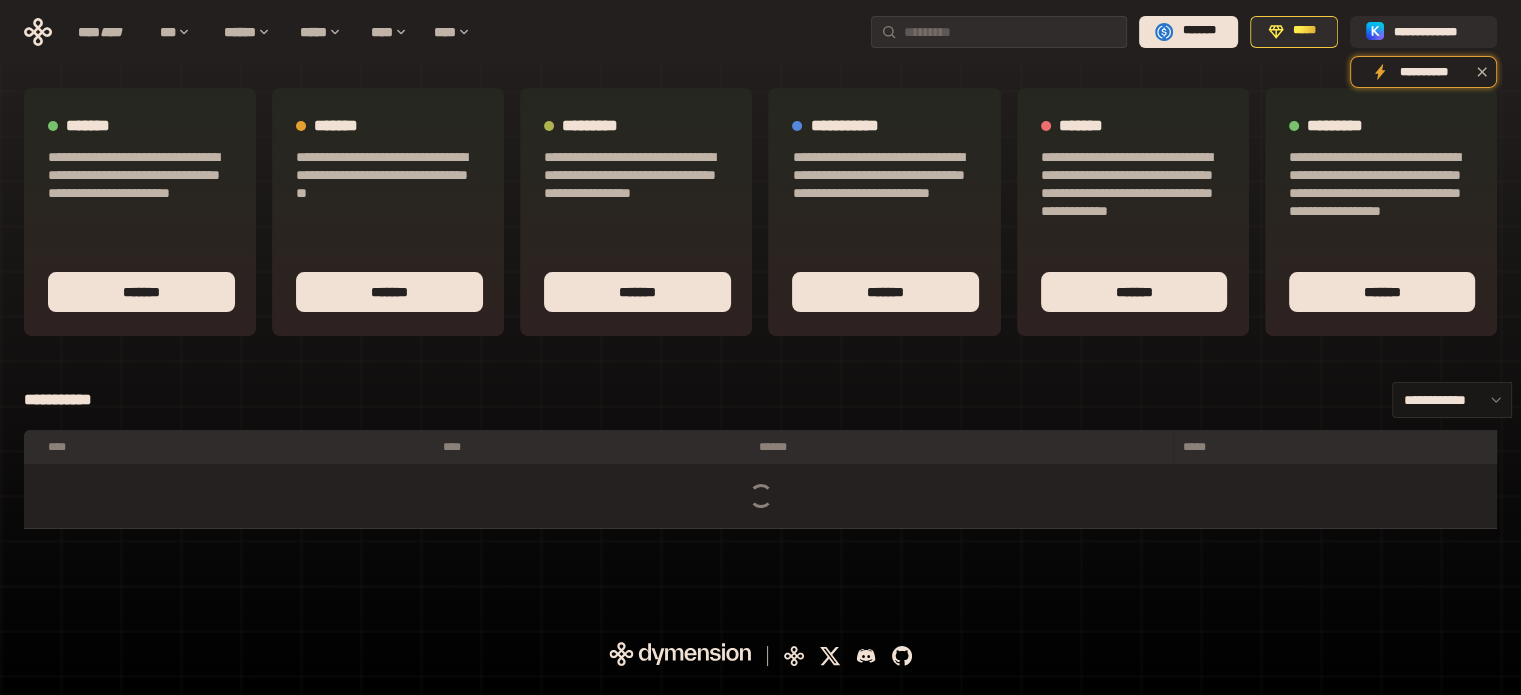 scroll, scrollTop: 0, scrollLeft: 0, axis: both 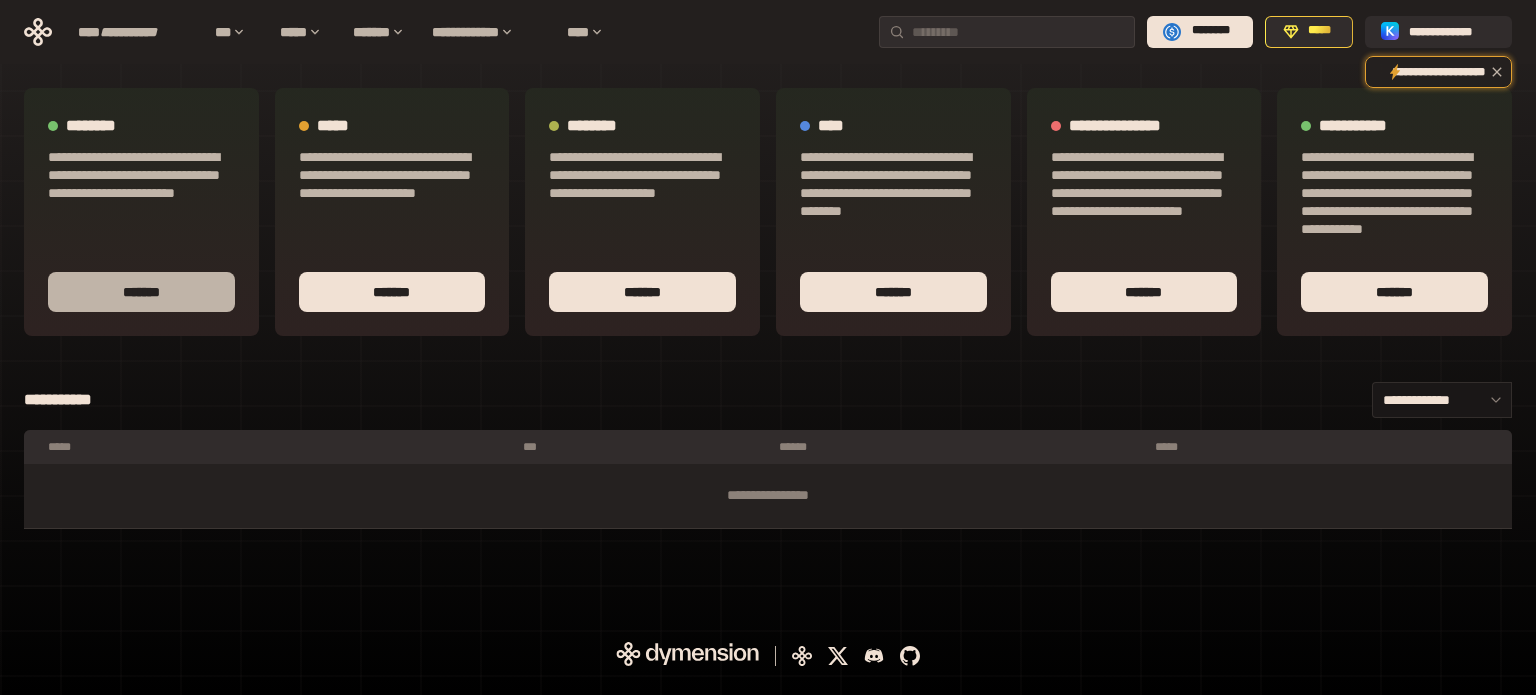 click on "*******" at bounding box center [141, 292] 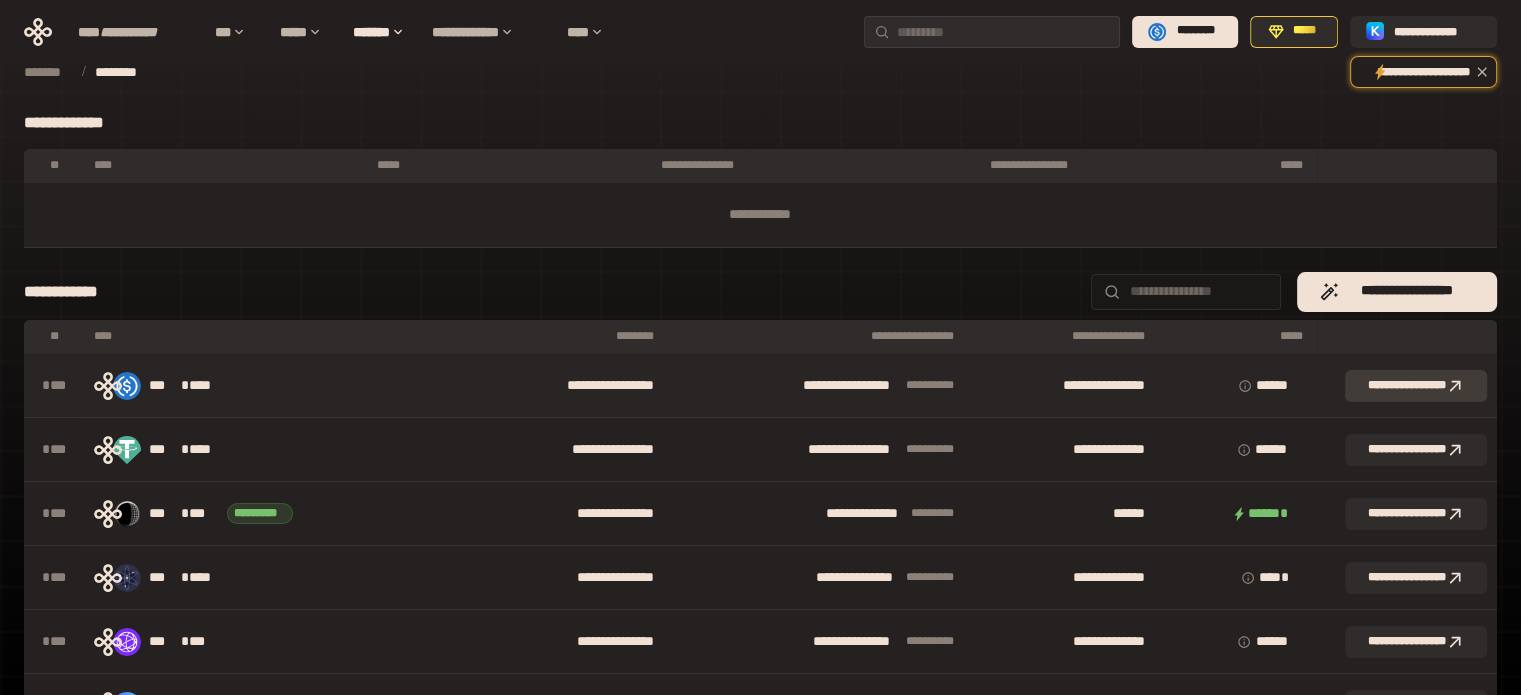 click on "**********" at bounding box center [1407, 385] 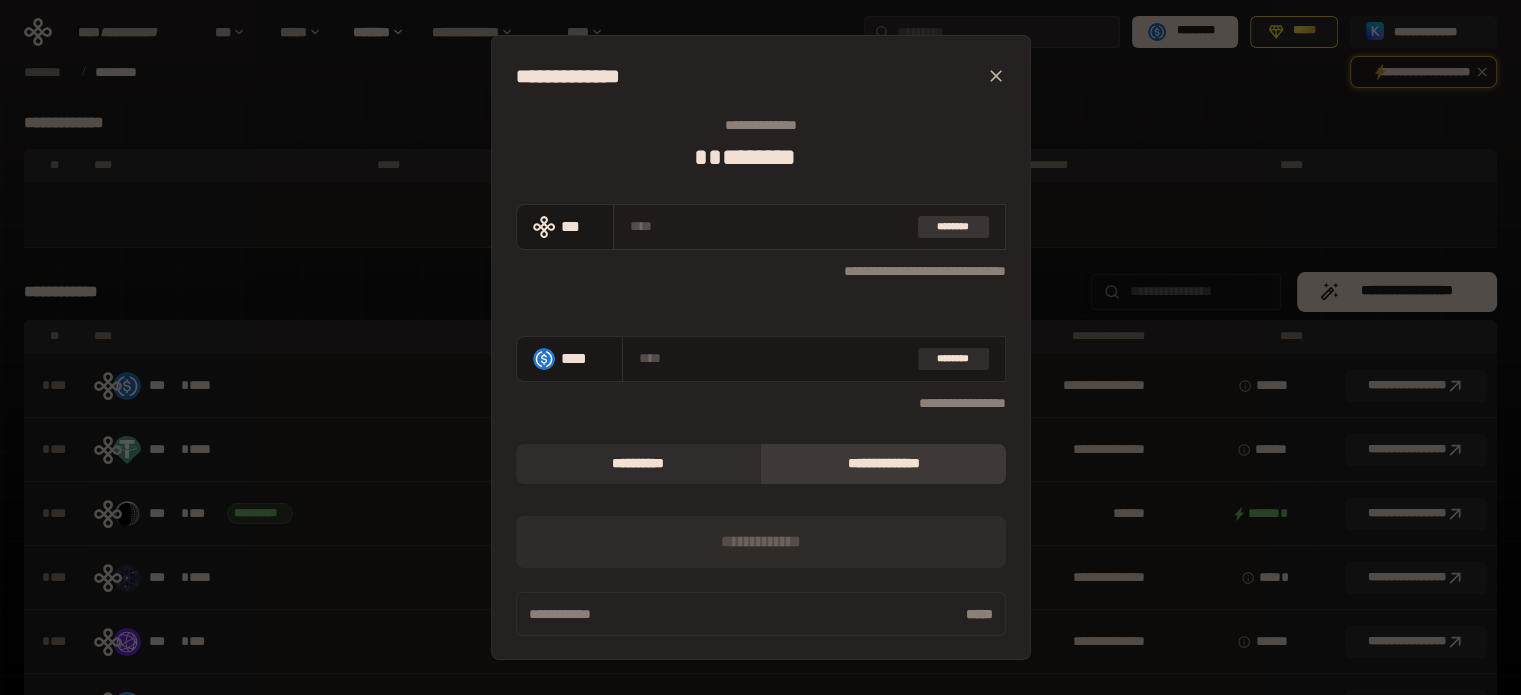 click on "********" at bounding box center [953, 226] 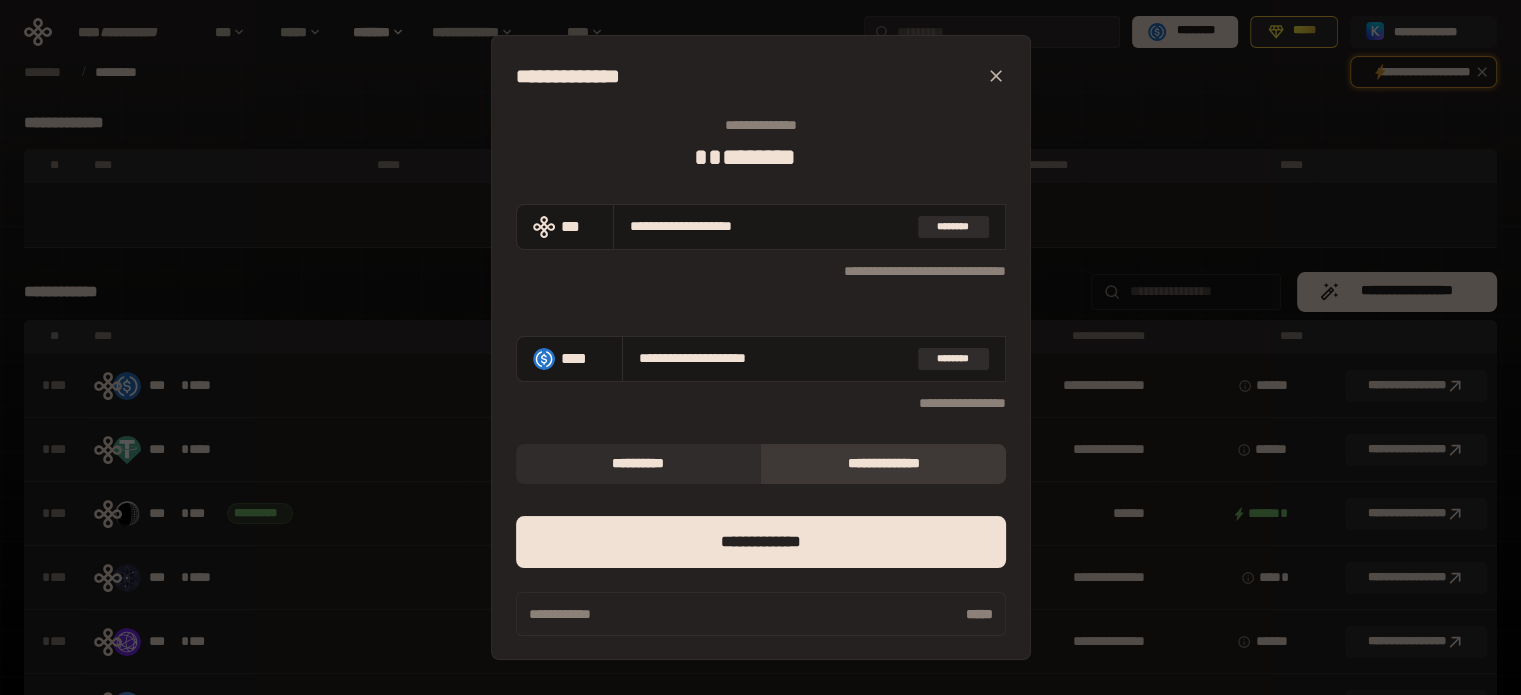click 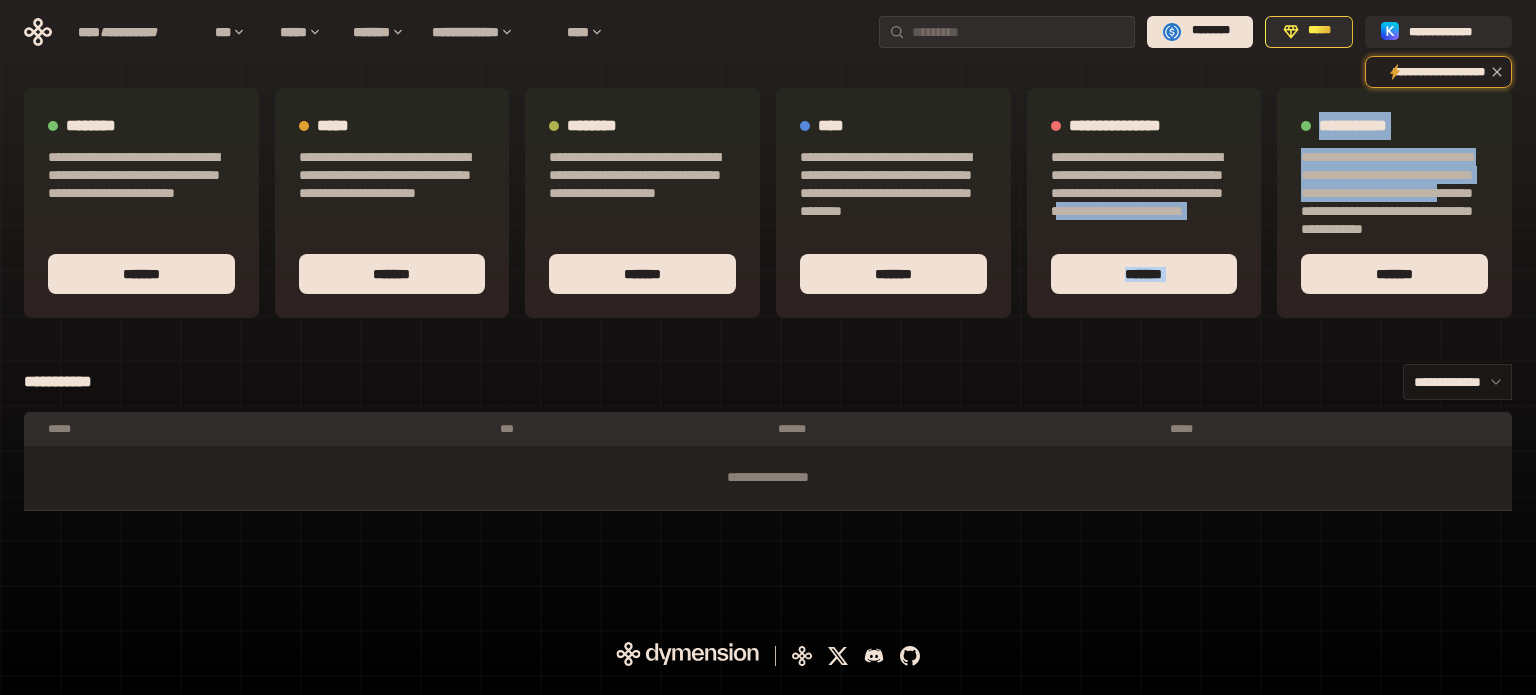 drag, startPoint x: 1435, startPoint y: 211, endPoint x: 1021, endPoint y: 238, distance: 414.8795 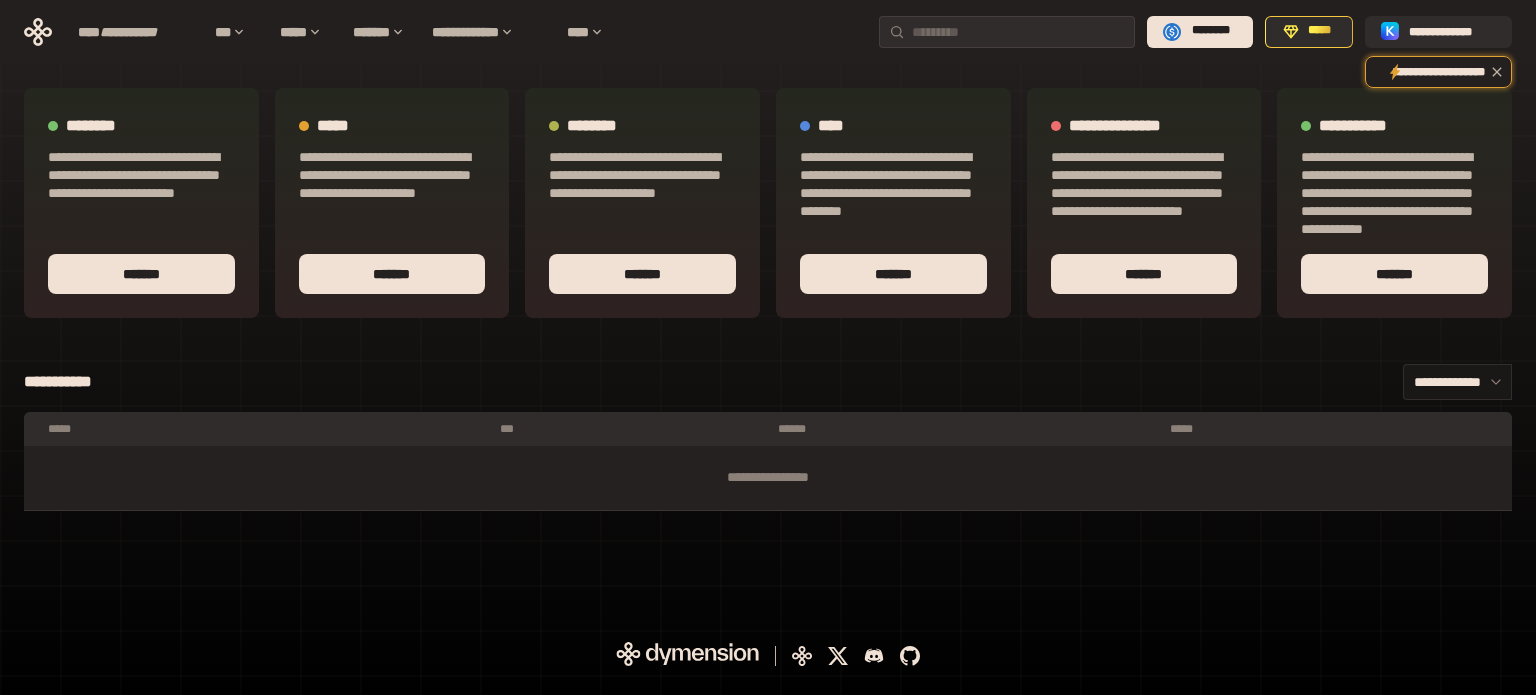 click on "**********" at bounding box center (768, 382) 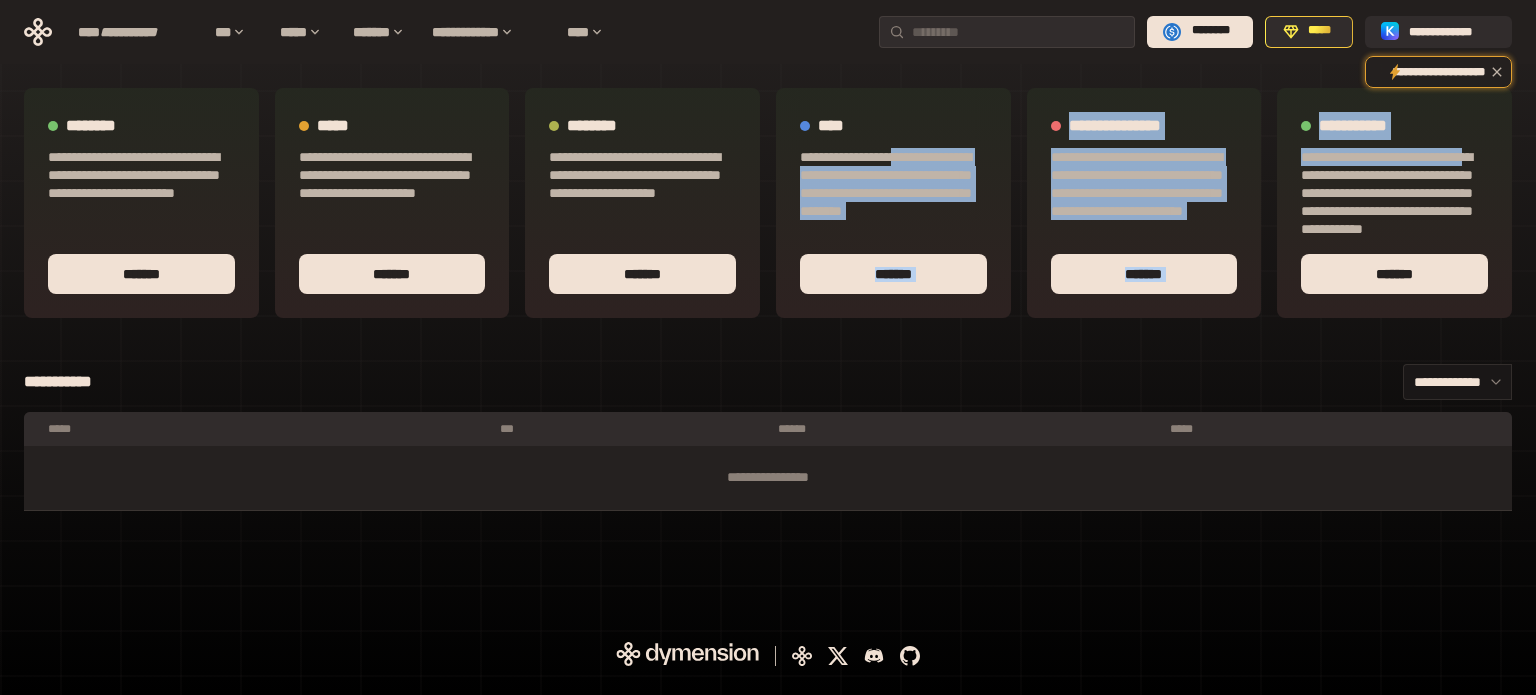 drag, startPoint x: 1359, startPoint y: 170, endPoint x: 861, endPoint y: 154, distance: 498.25696 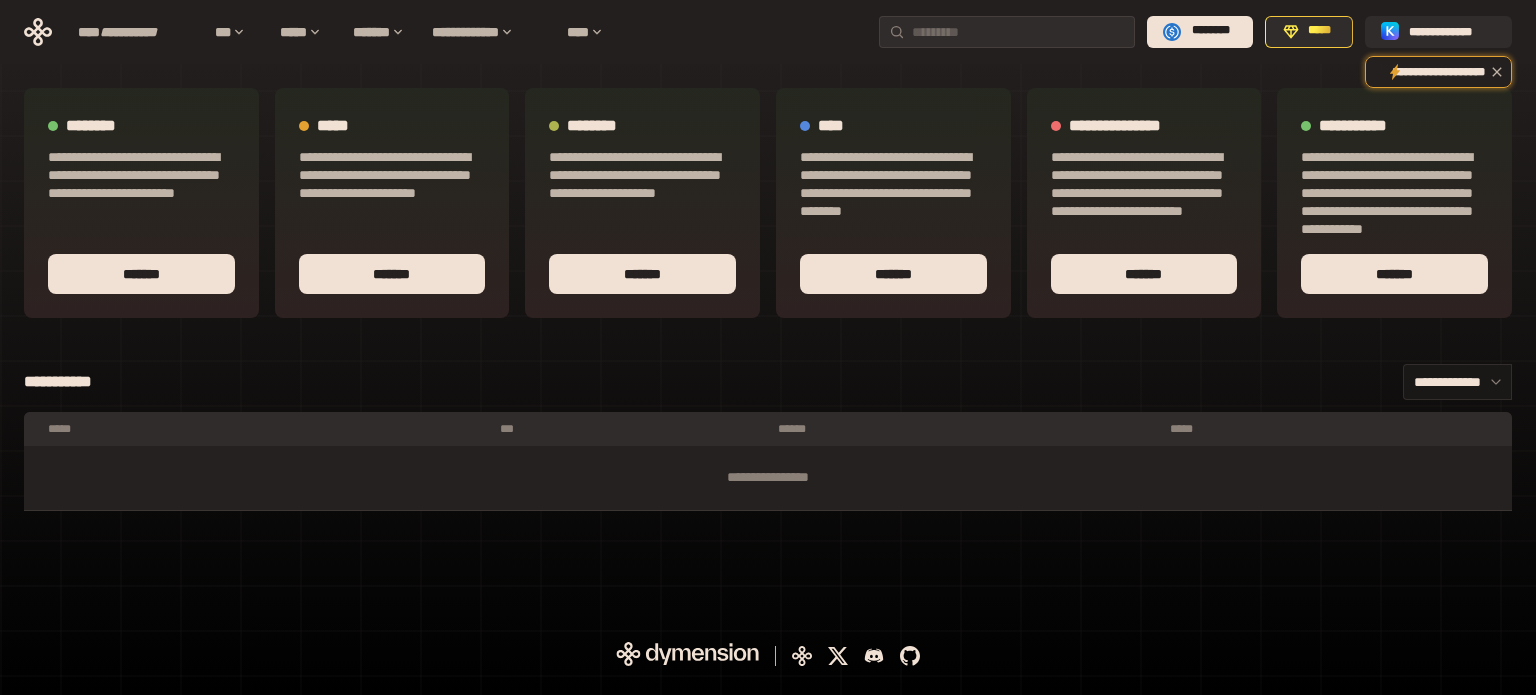 click on "**********" at bounding box center (768, 309) 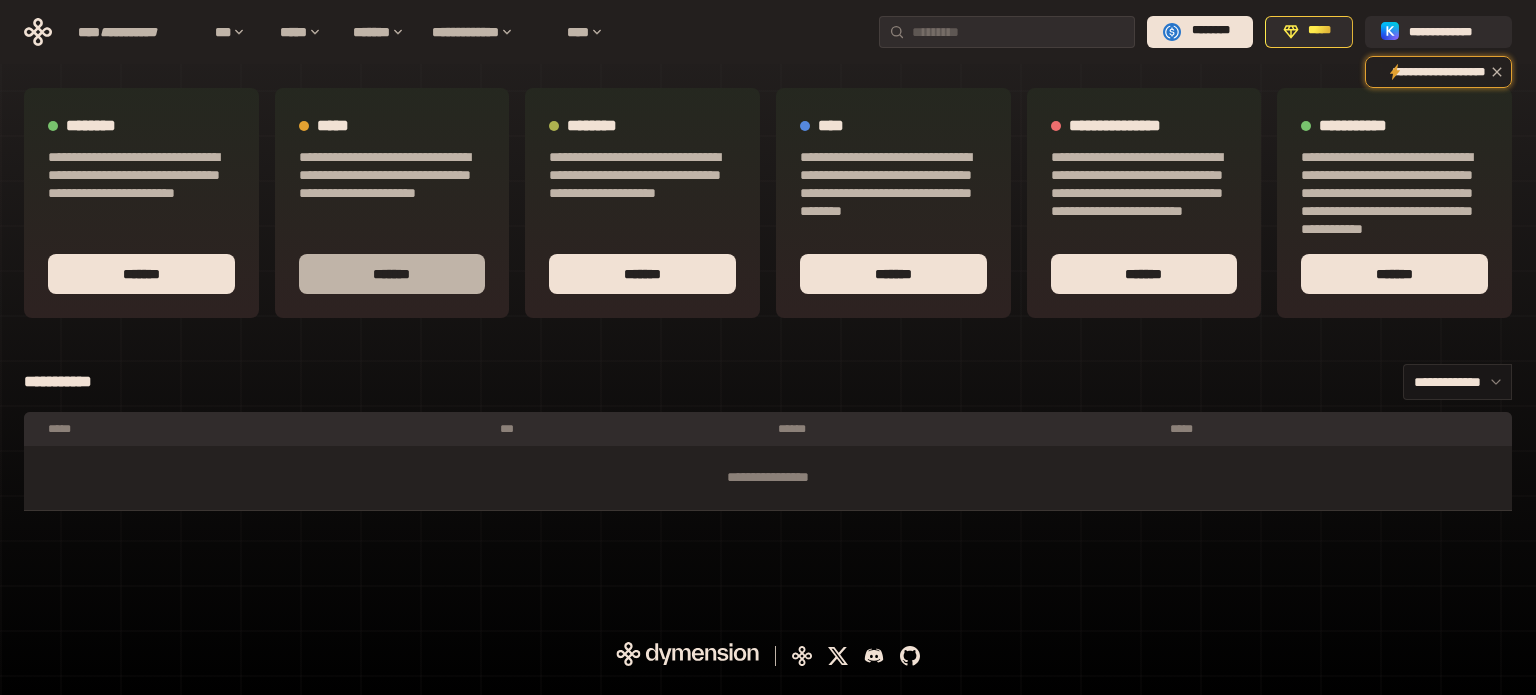 click on "*******" at bounding box center [392, 274] 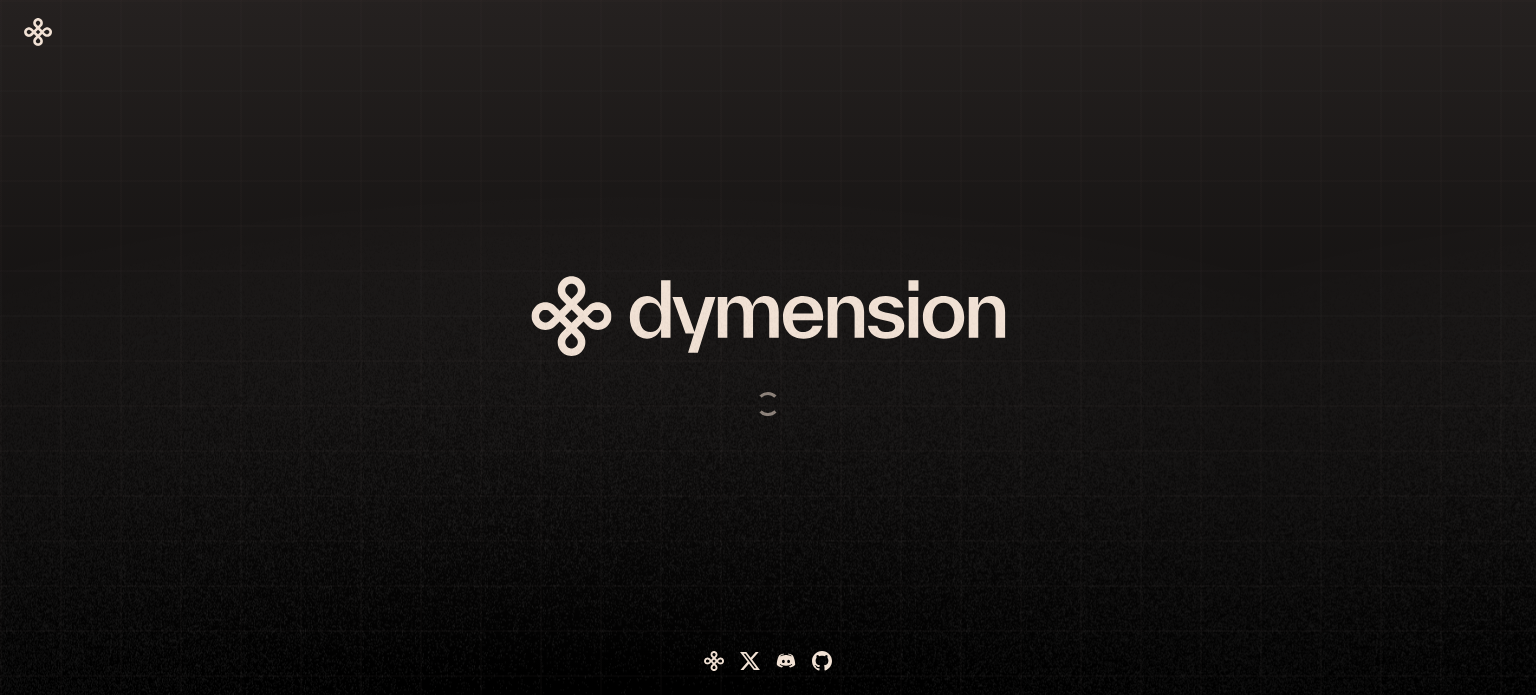 scroll, scrollTop: 0, scrollLeft: 0, axis: both 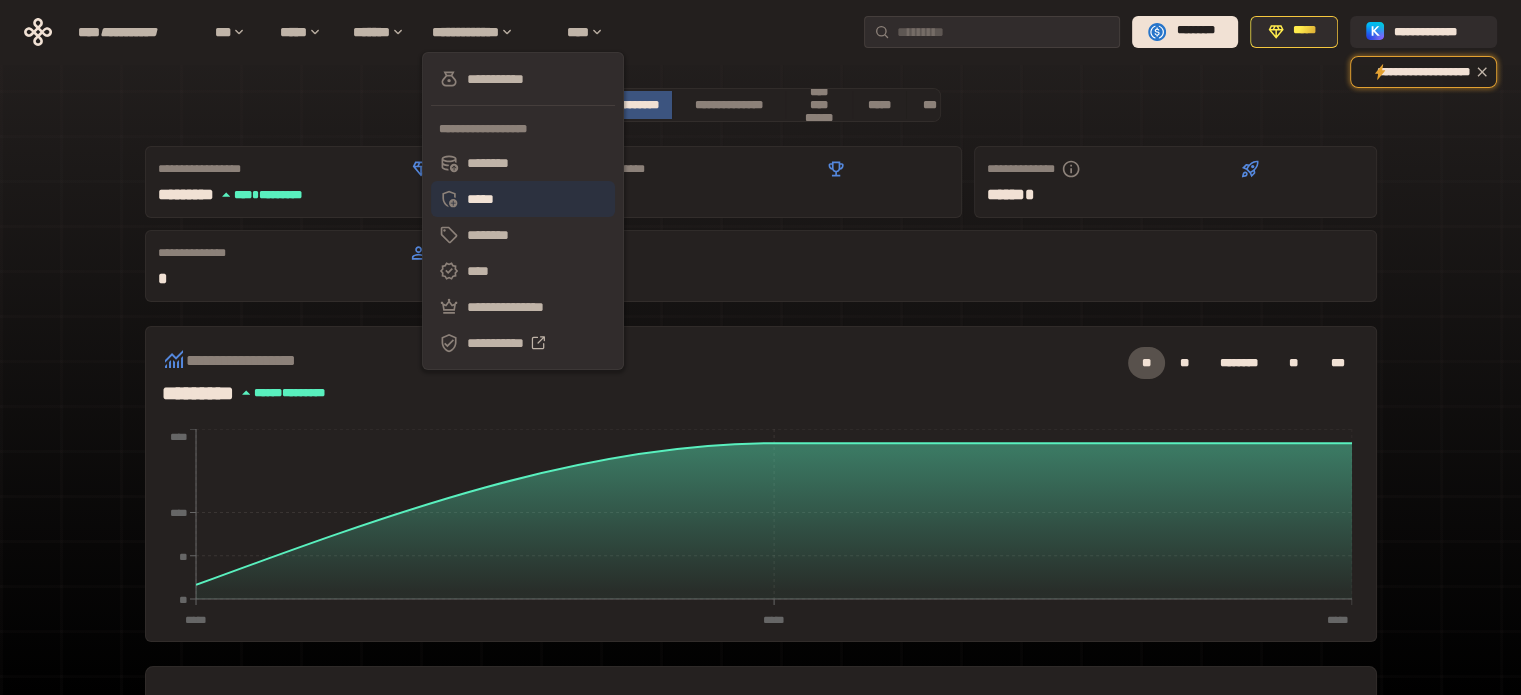 click on "*****" at bounding box center [523, 199] 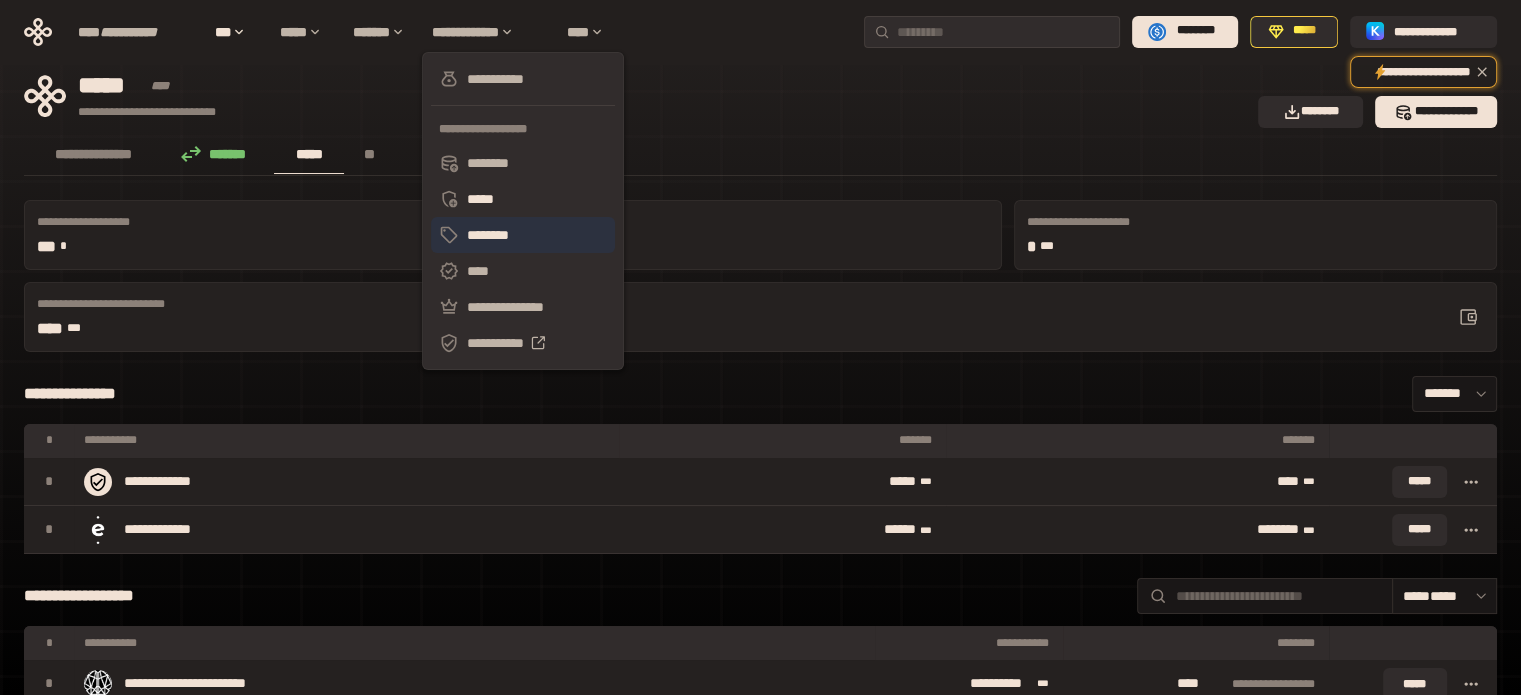 click on "********" at bounding box center [488, 235] 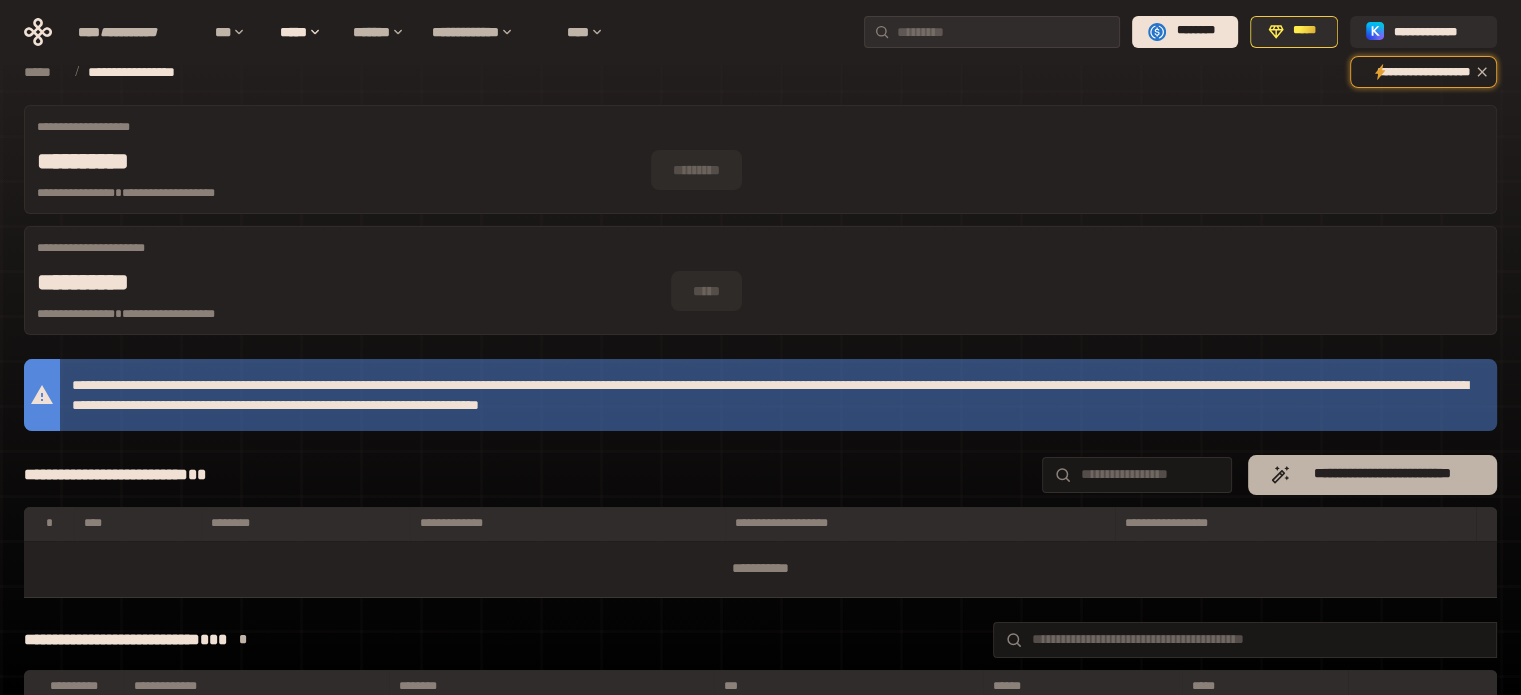 click on "**********" at bounding box center [1372, 475] 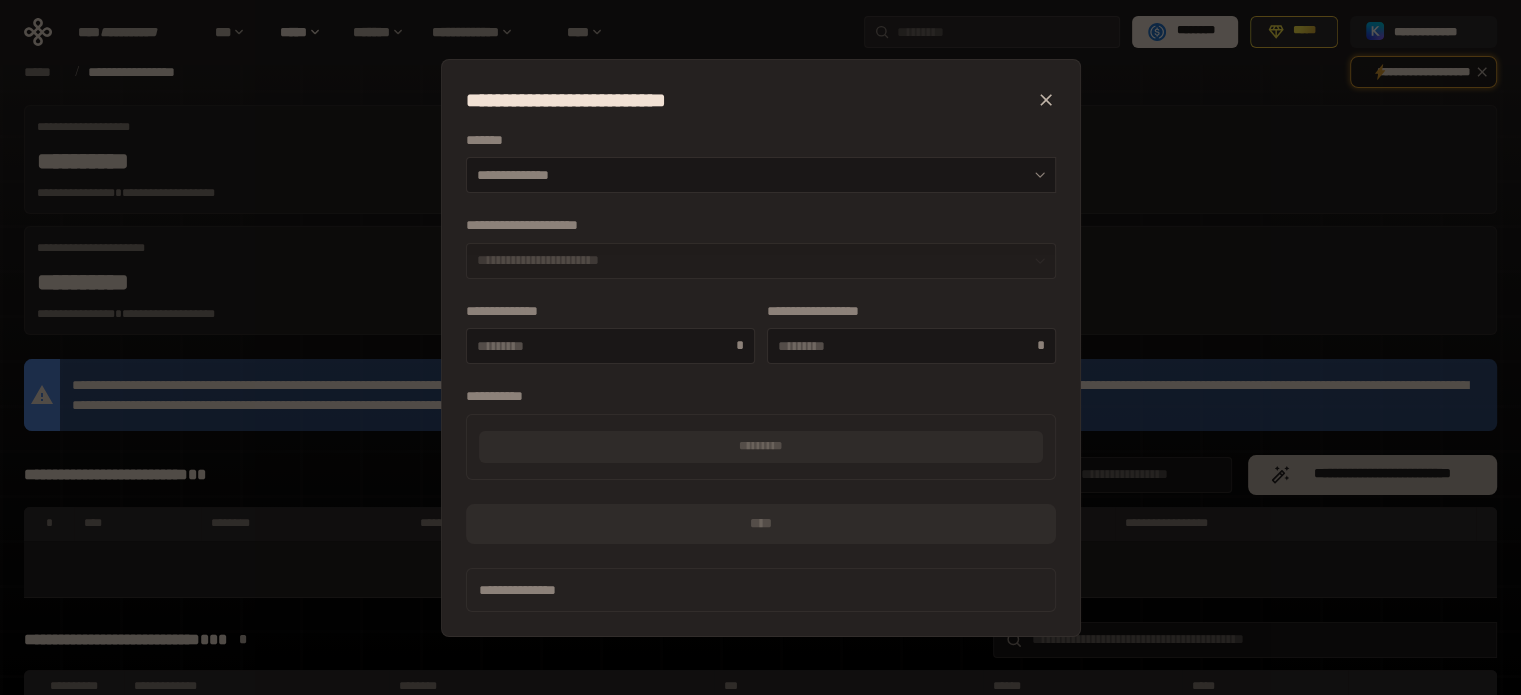 type on "****" 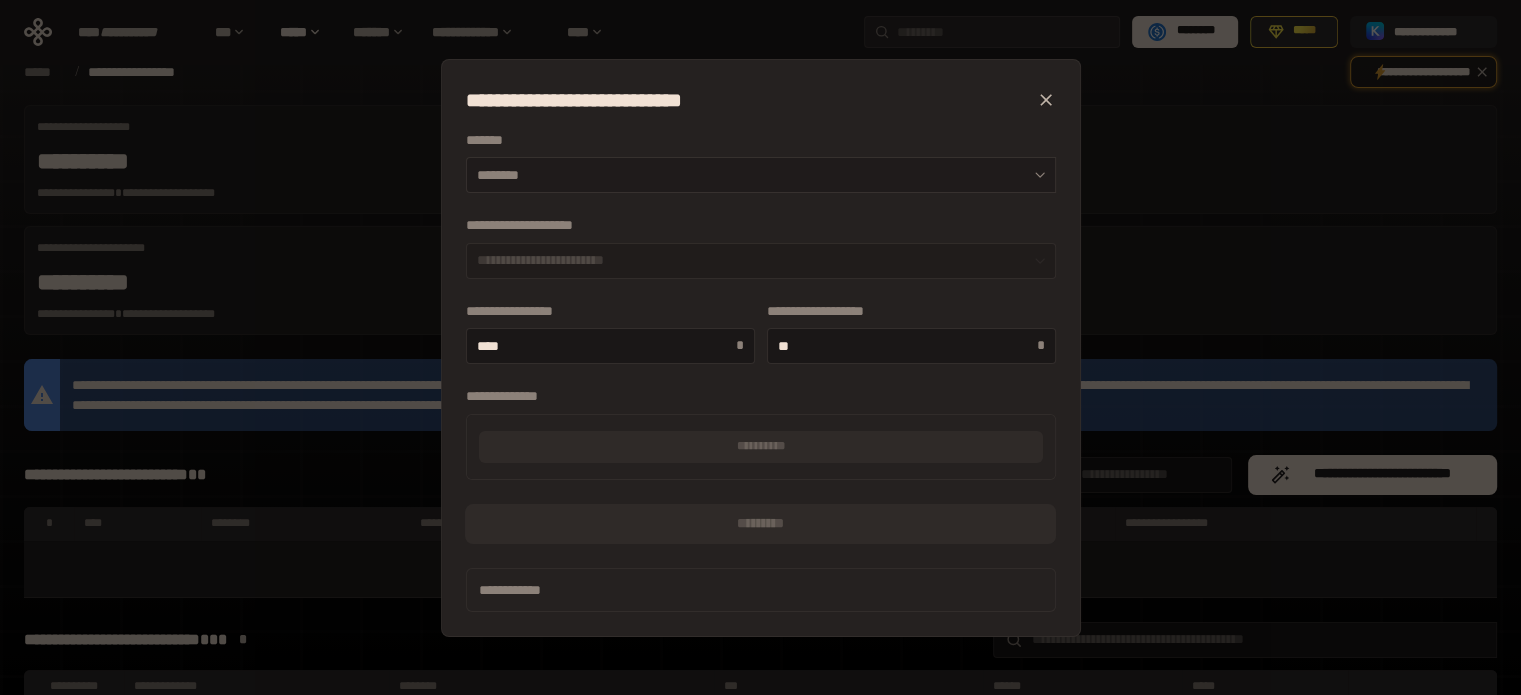 click on "********" at bounding box center [761, 175] 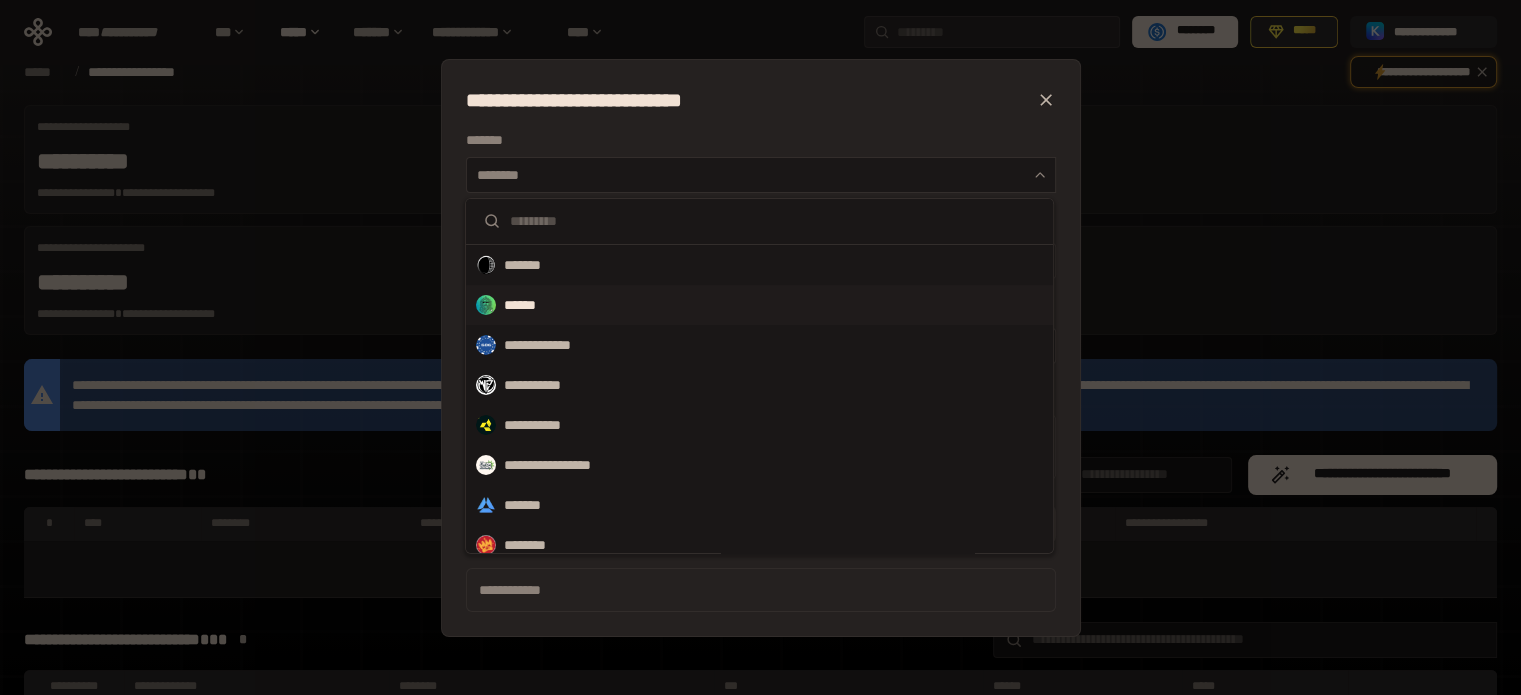 click on "******" at bounding box center (759, 305) 